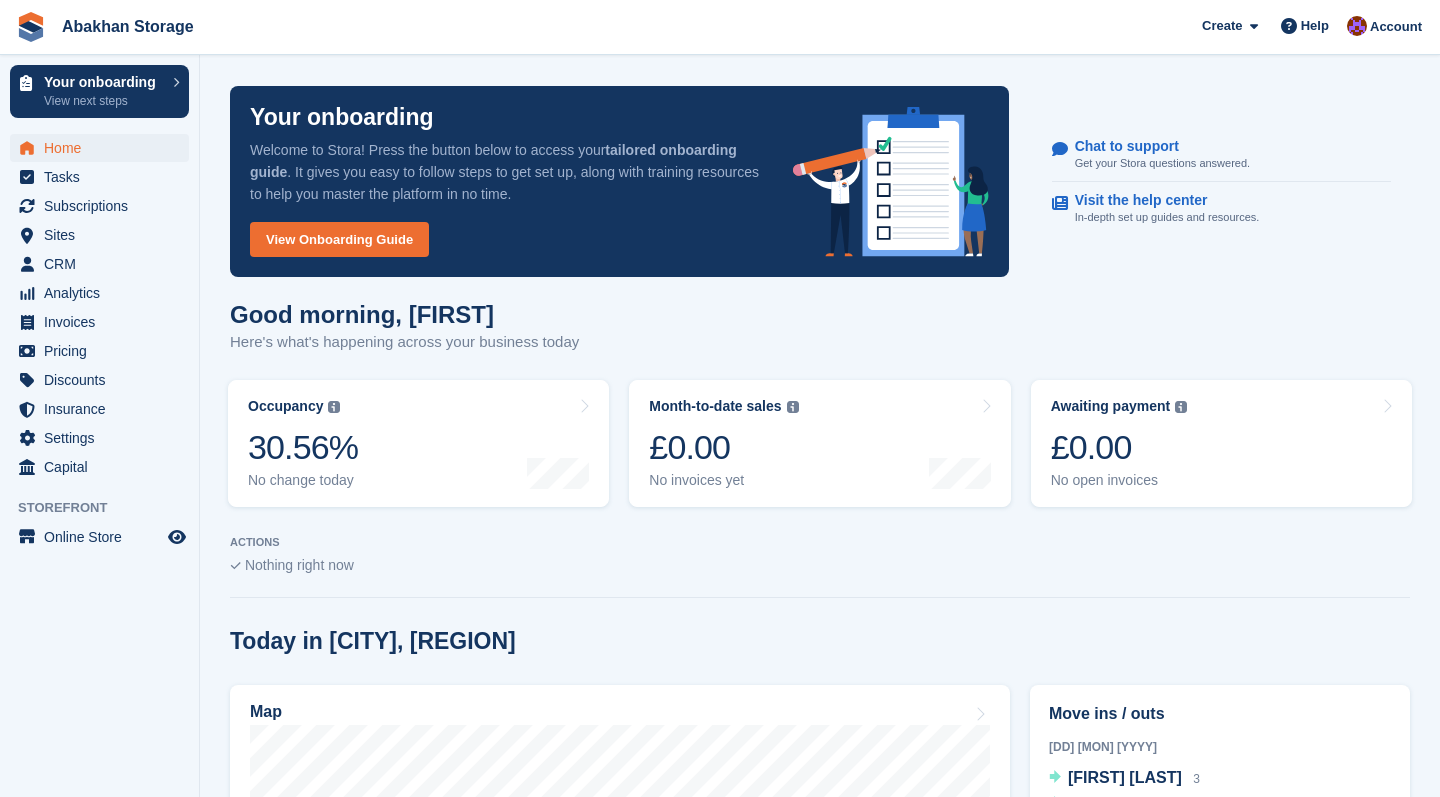 scroll, scrollTop: 0, scrollLeft: 0, axis: both 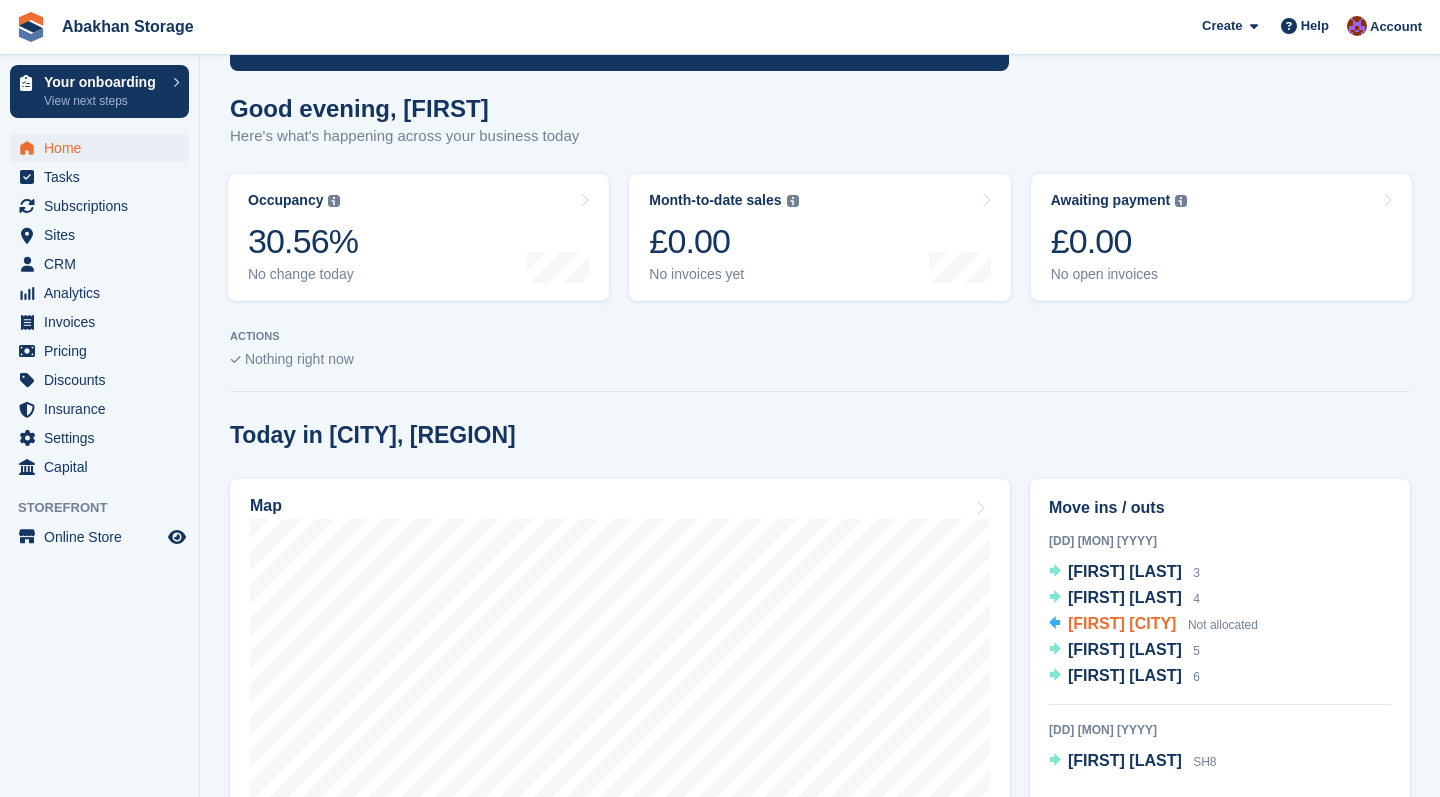 click on "[FIRST] [LAST]" at bounding box center [1122, 623] 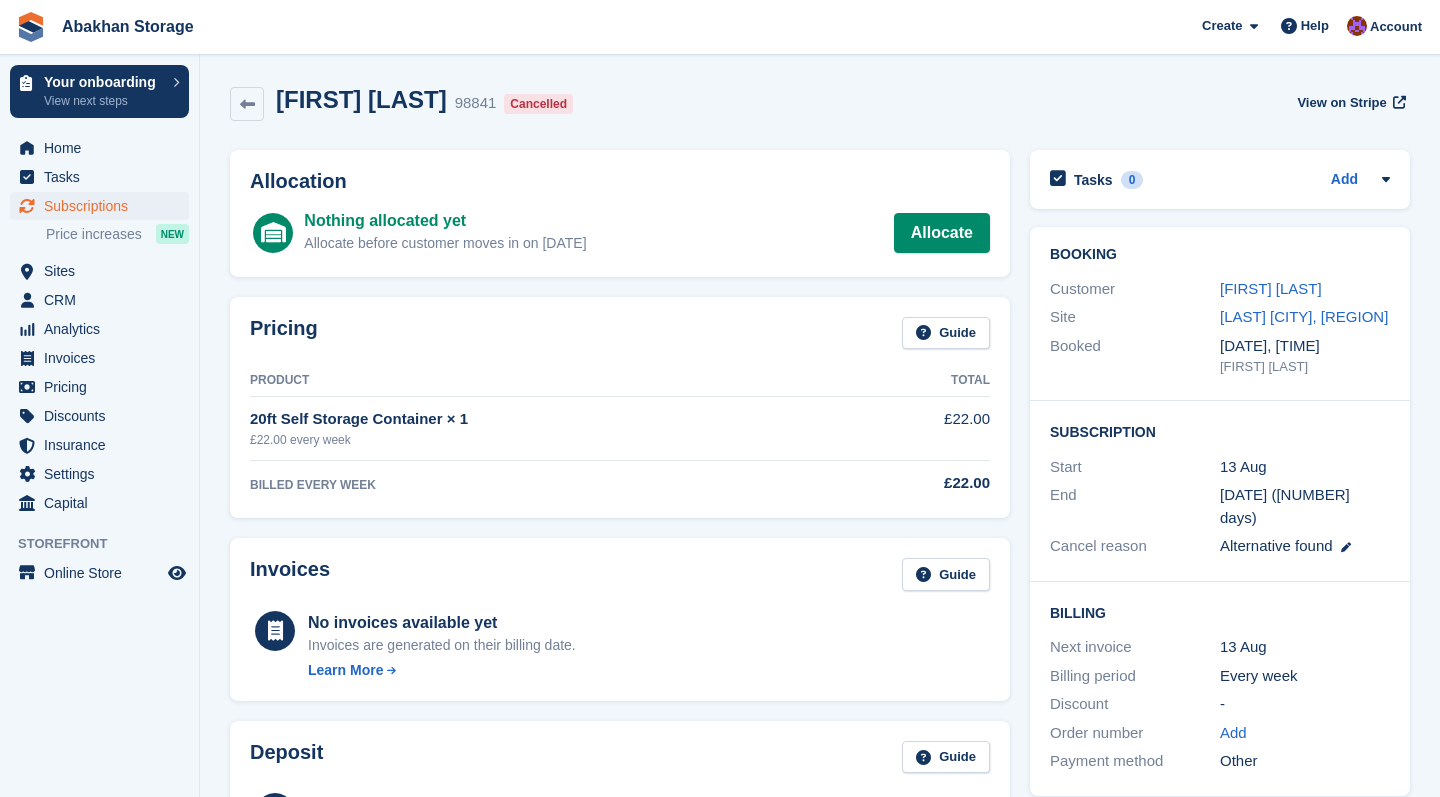 scroll, scrollTop: 0, scrollLeft: 0, axis: both 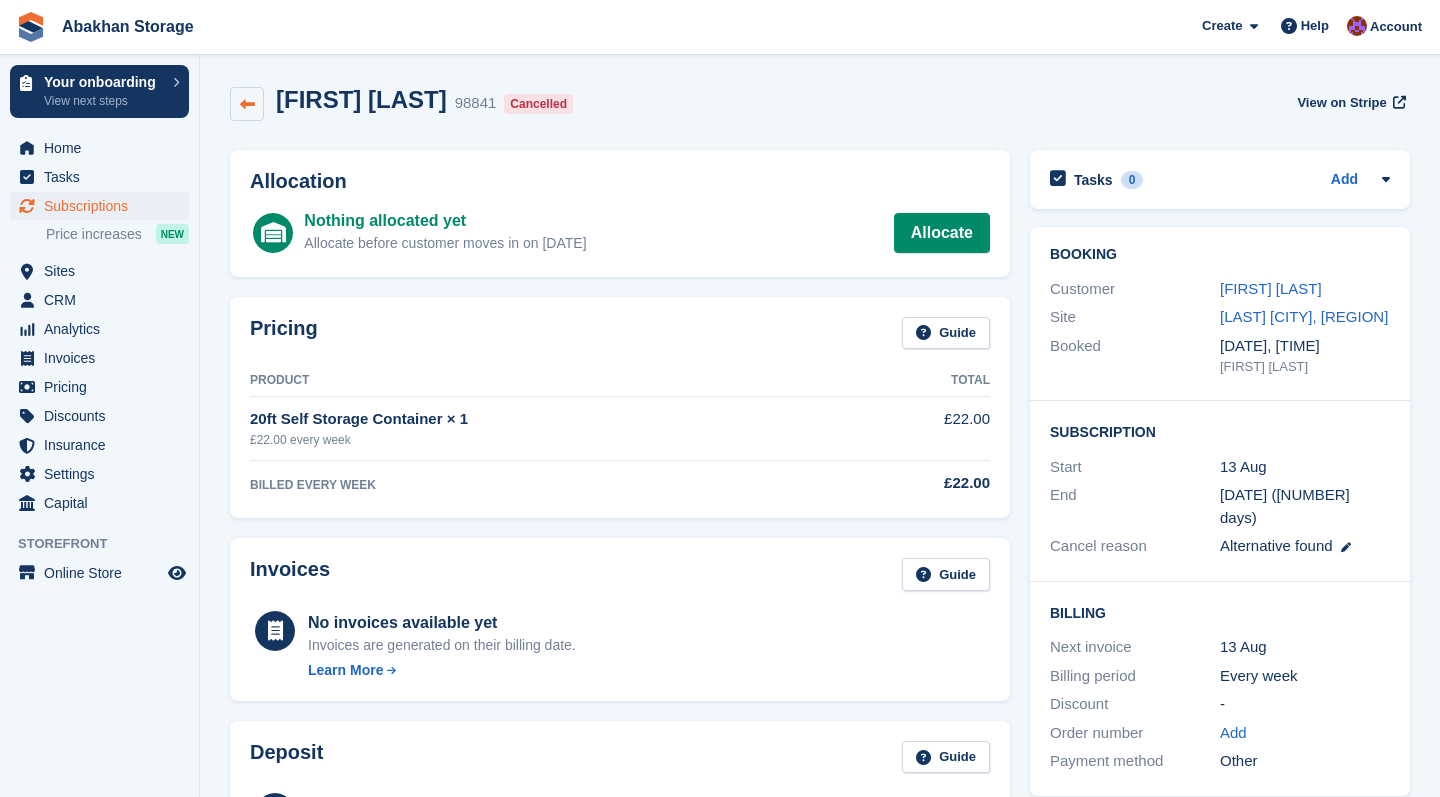 click at bounding box center (247, 104) 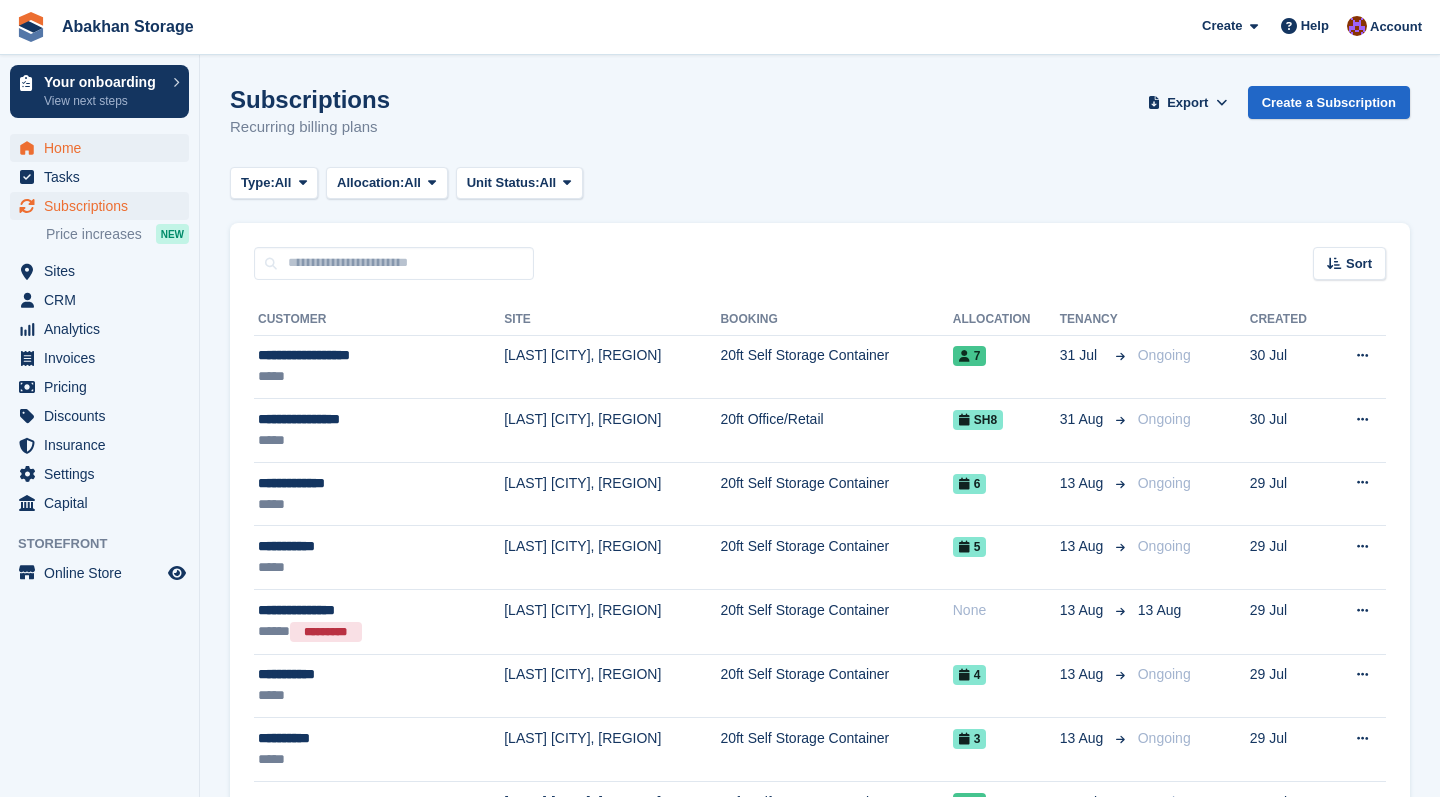 click on "Home" at bounding box center (104, 148) 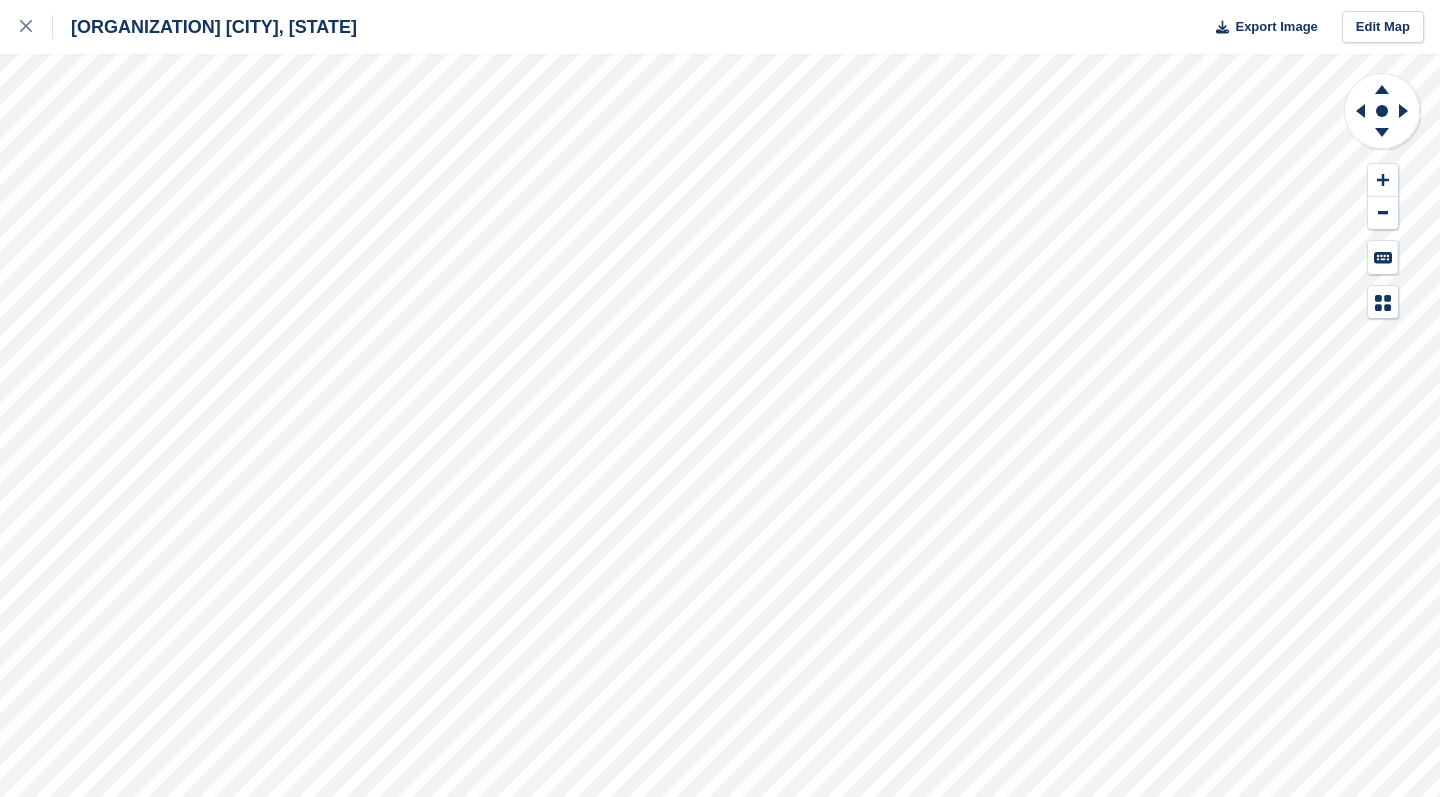 scroll, scrollTop: 0, scrollLeft: 0, axis: both 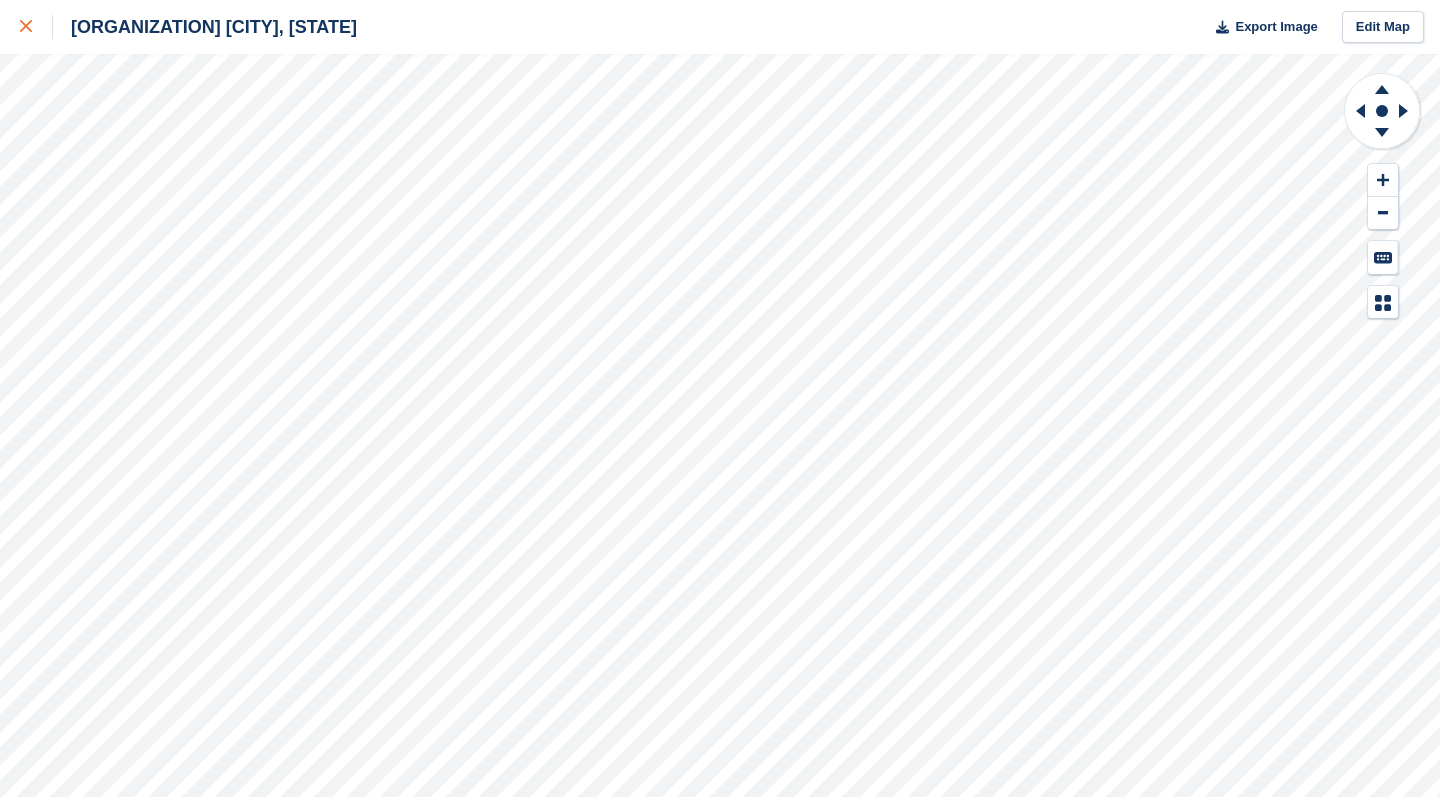 click at bounding box center (26, 27) 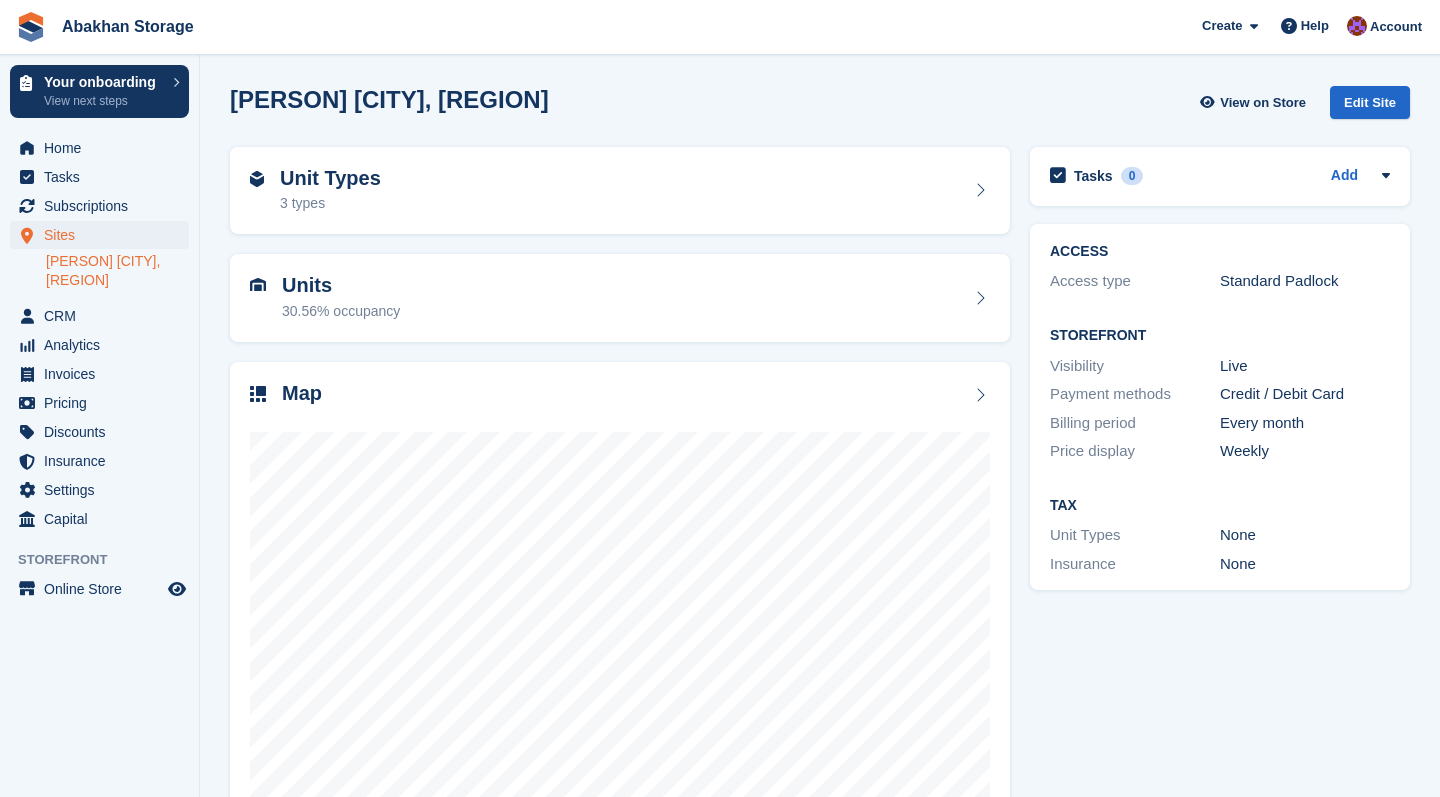 scroll, scrollTop: 0, scrollLeft: 0, axis: both 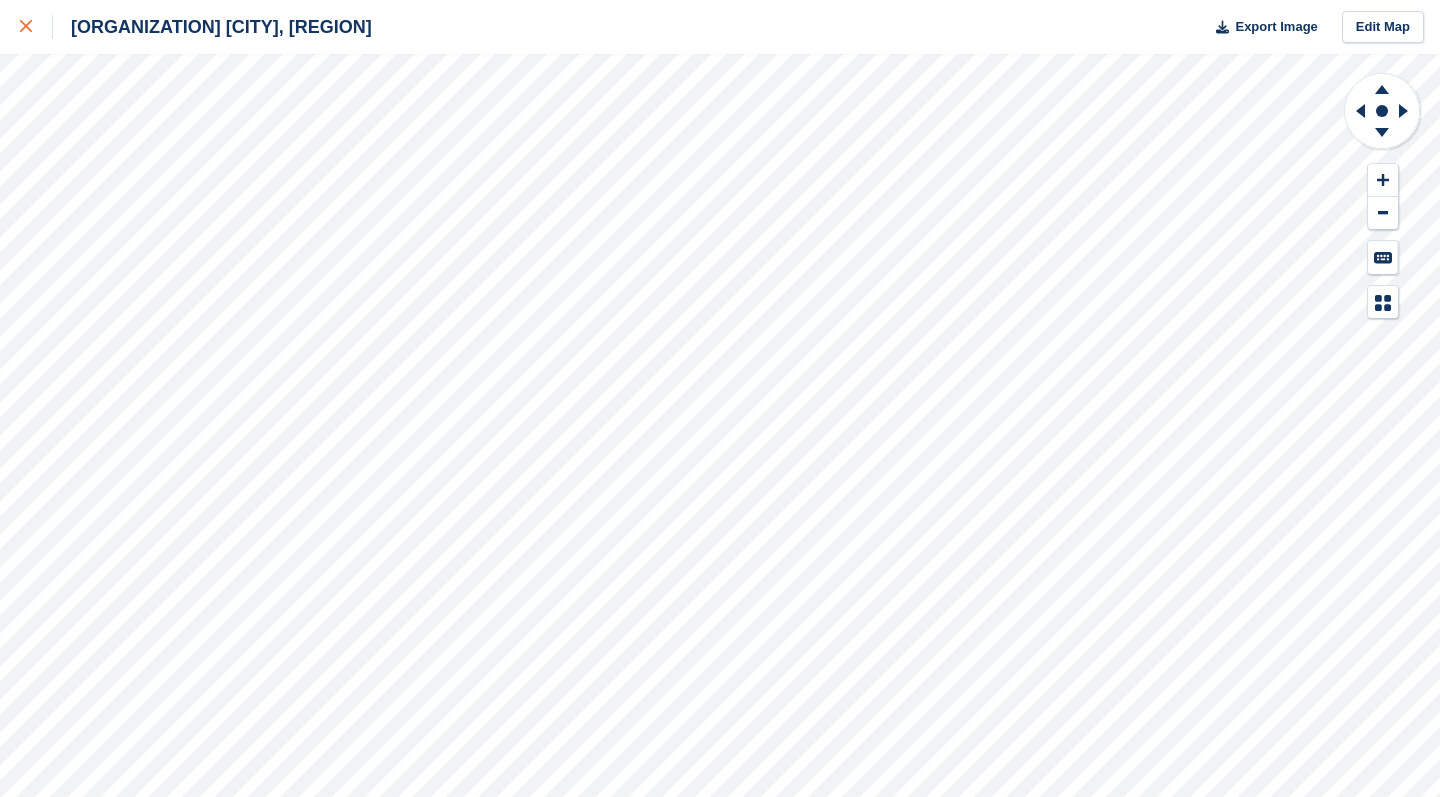 click at bounding box center [26, 27] 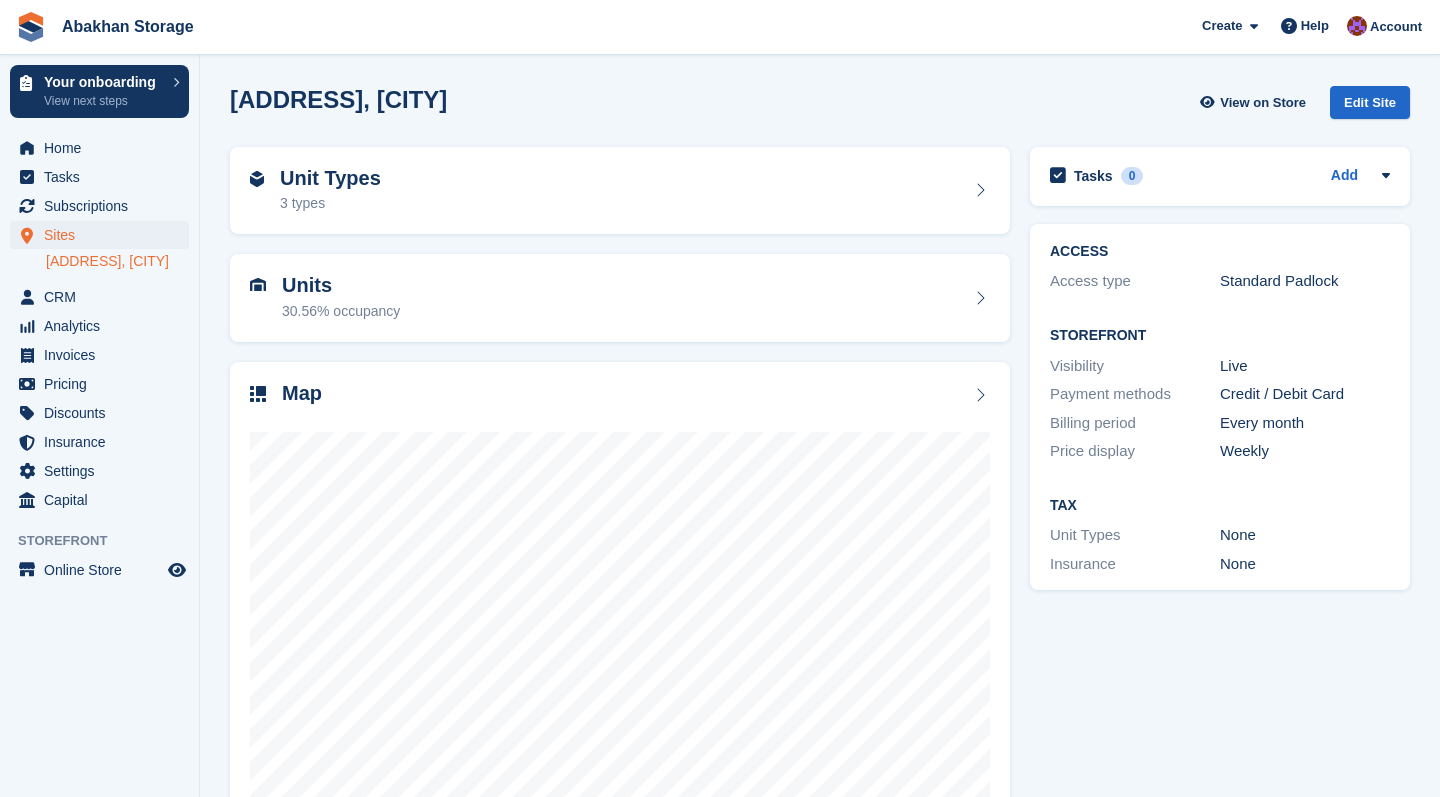 scroll, scrollTop: 0, scrollLeft: 0, axis: both 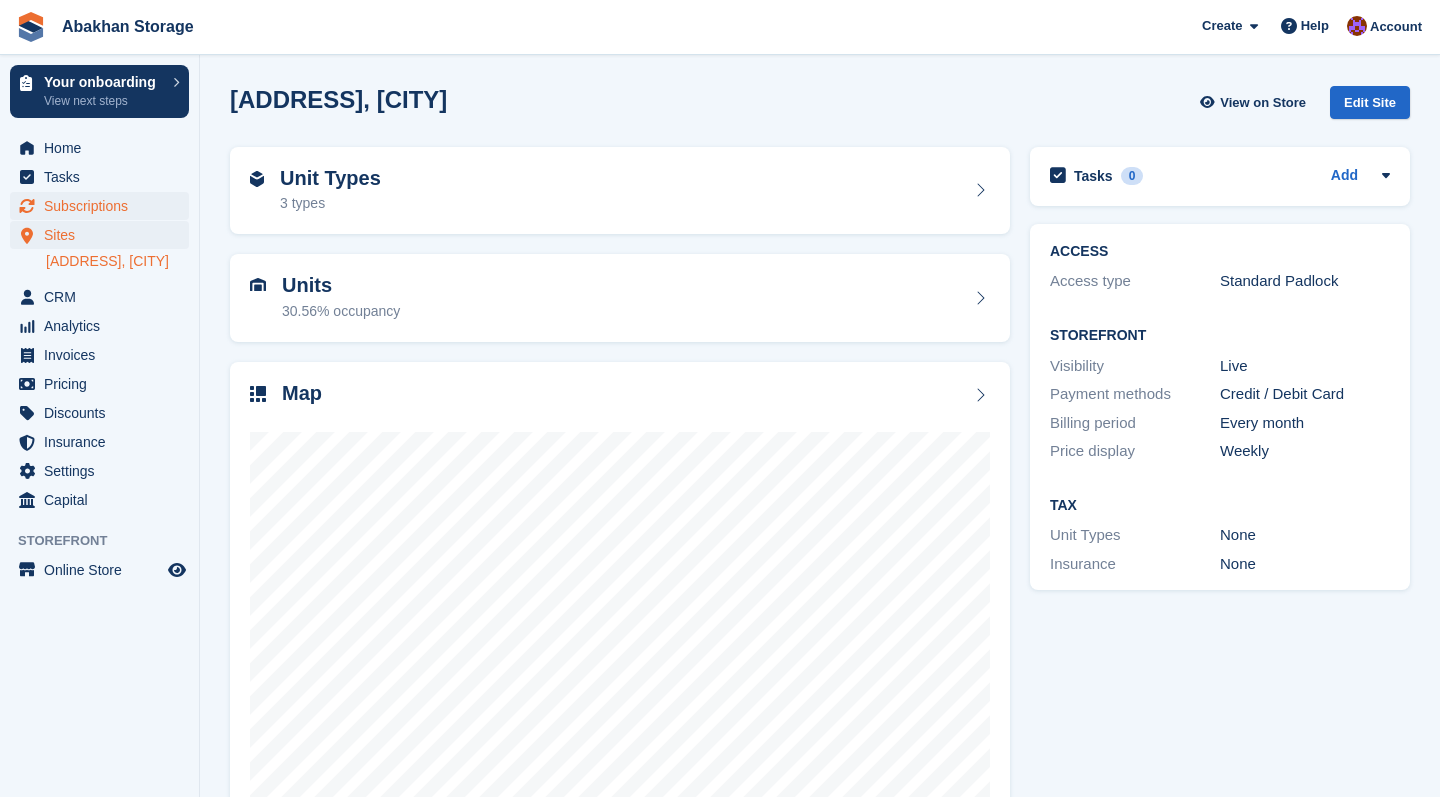 click on "Subscriptions" at bounding box center (104, 206) 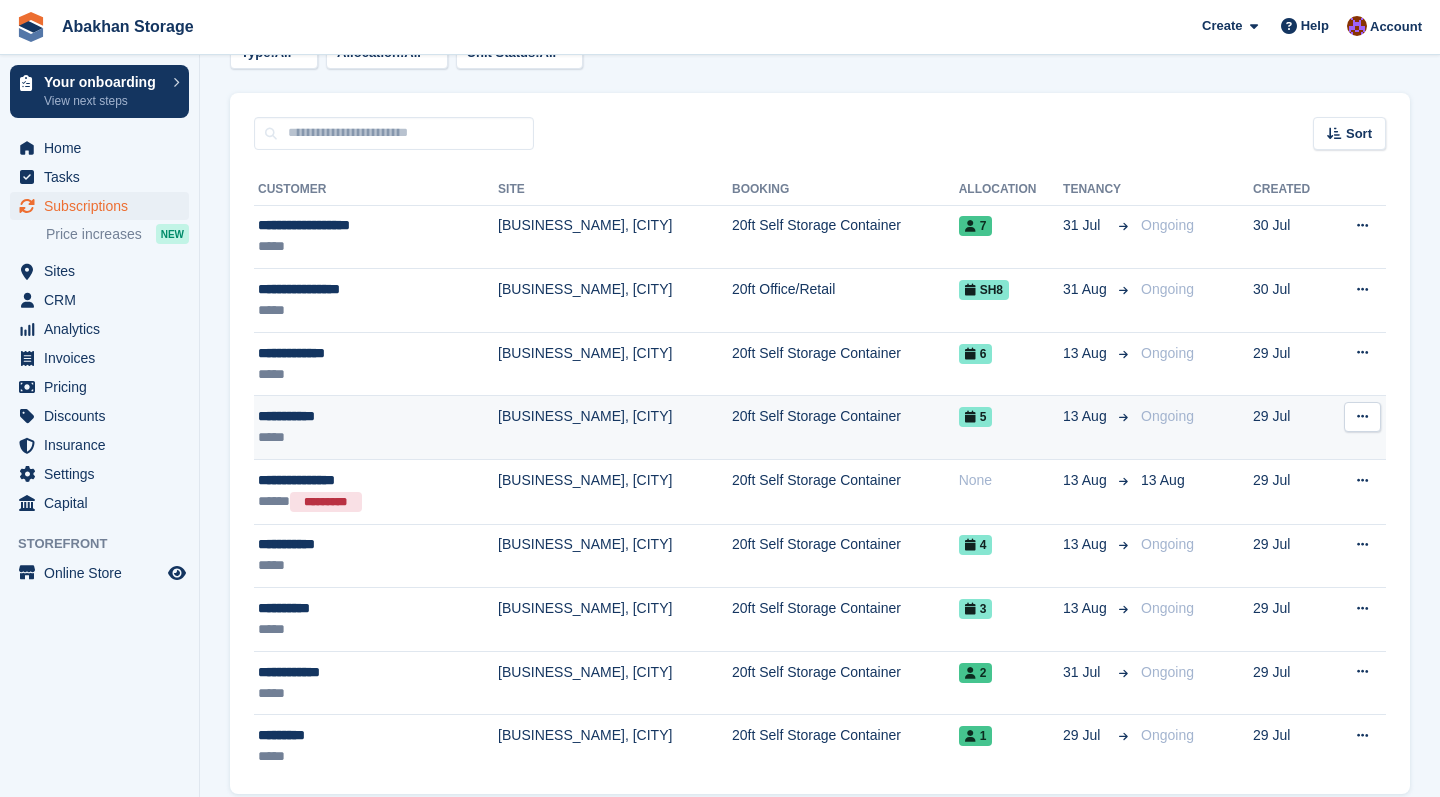 scroll, scrollTop: 123, scrollLeft: 0, axis: vertical 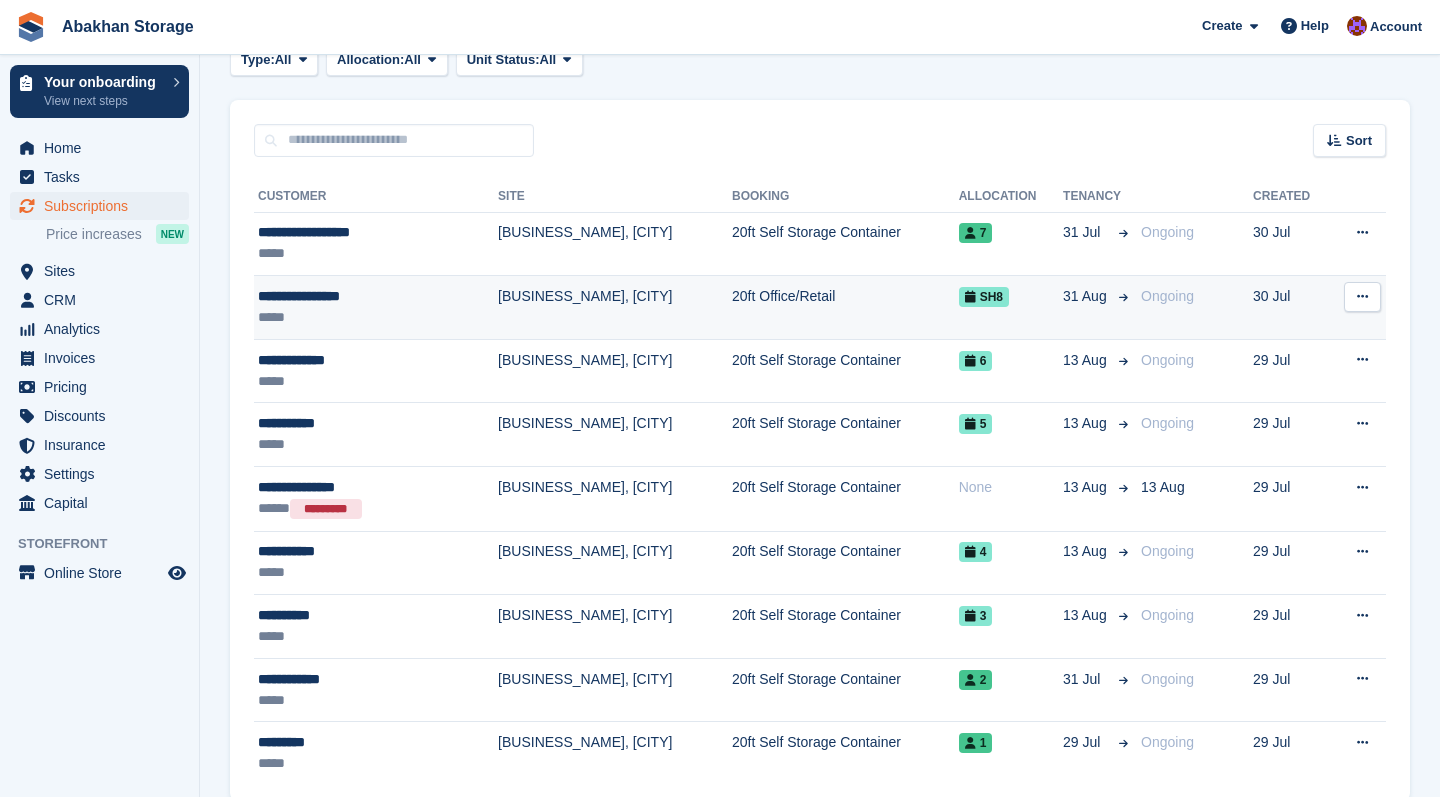 click on "20ft Office/Retail" at bounding box center (845, 308) 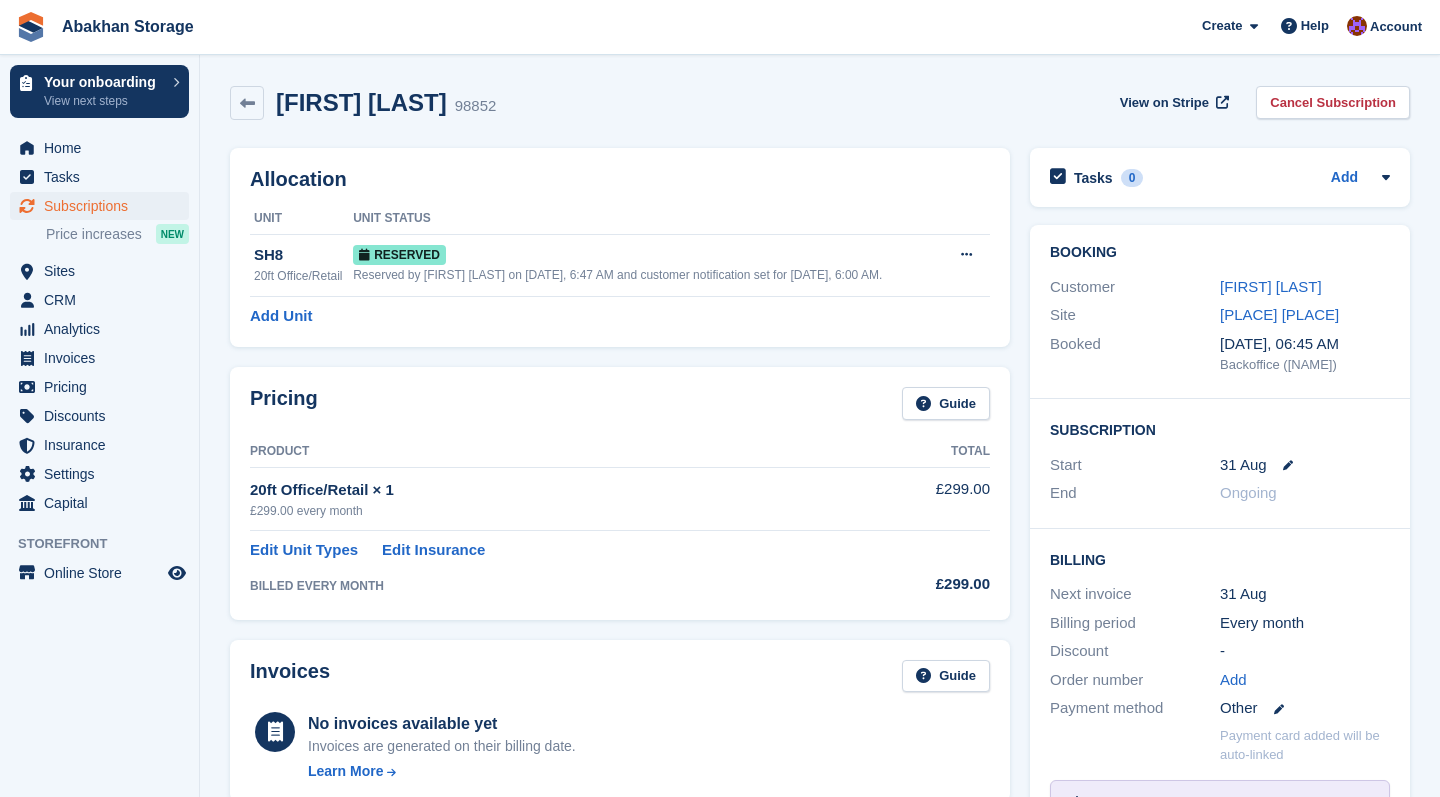 scroll, scrollTop: 0, scrollLeft: 0, axis: both 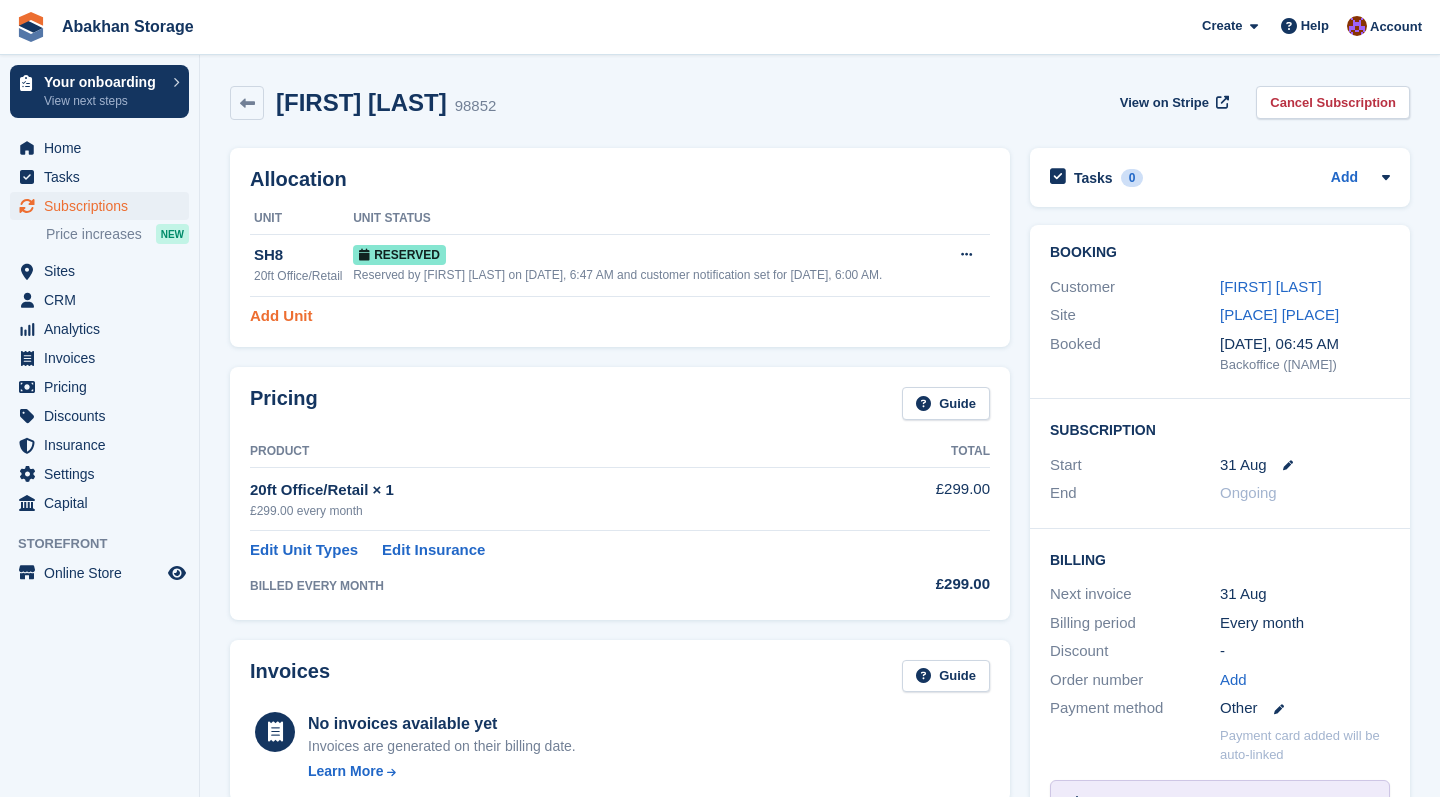 click on "Add Unit" at bounding box center (281, 316) 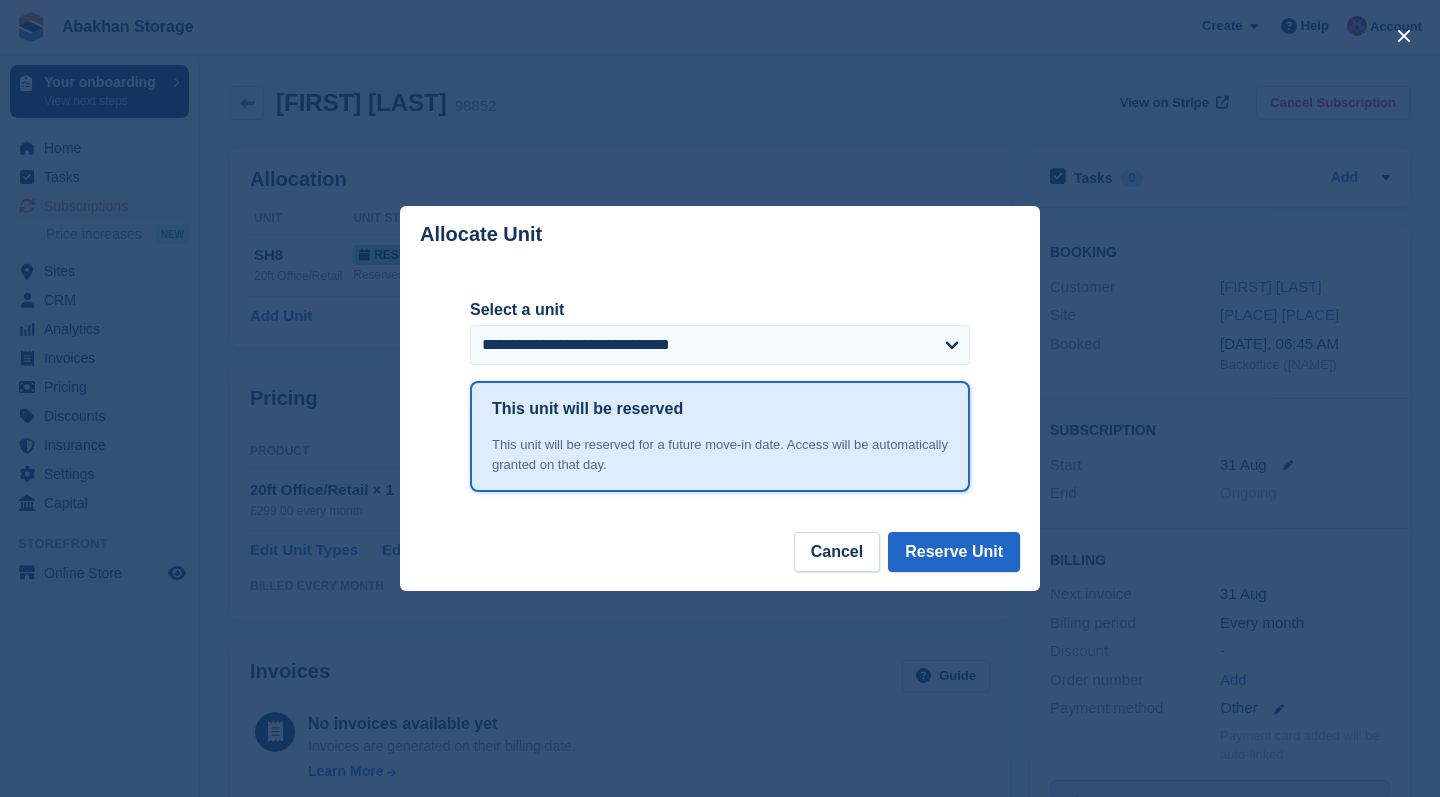 click at bounding box center (720, 398) 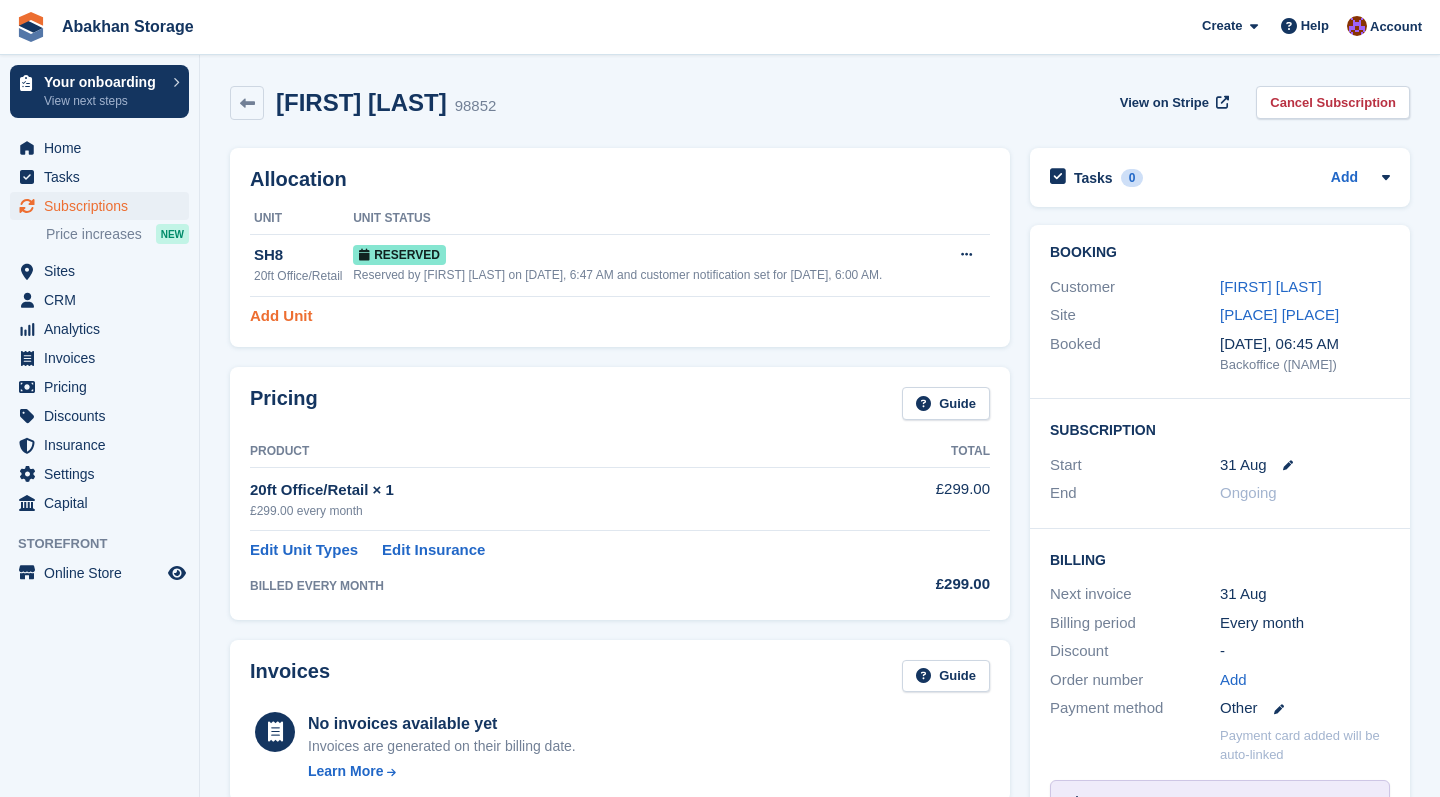 click on "Add Unit" at bounding box center (281, 316) 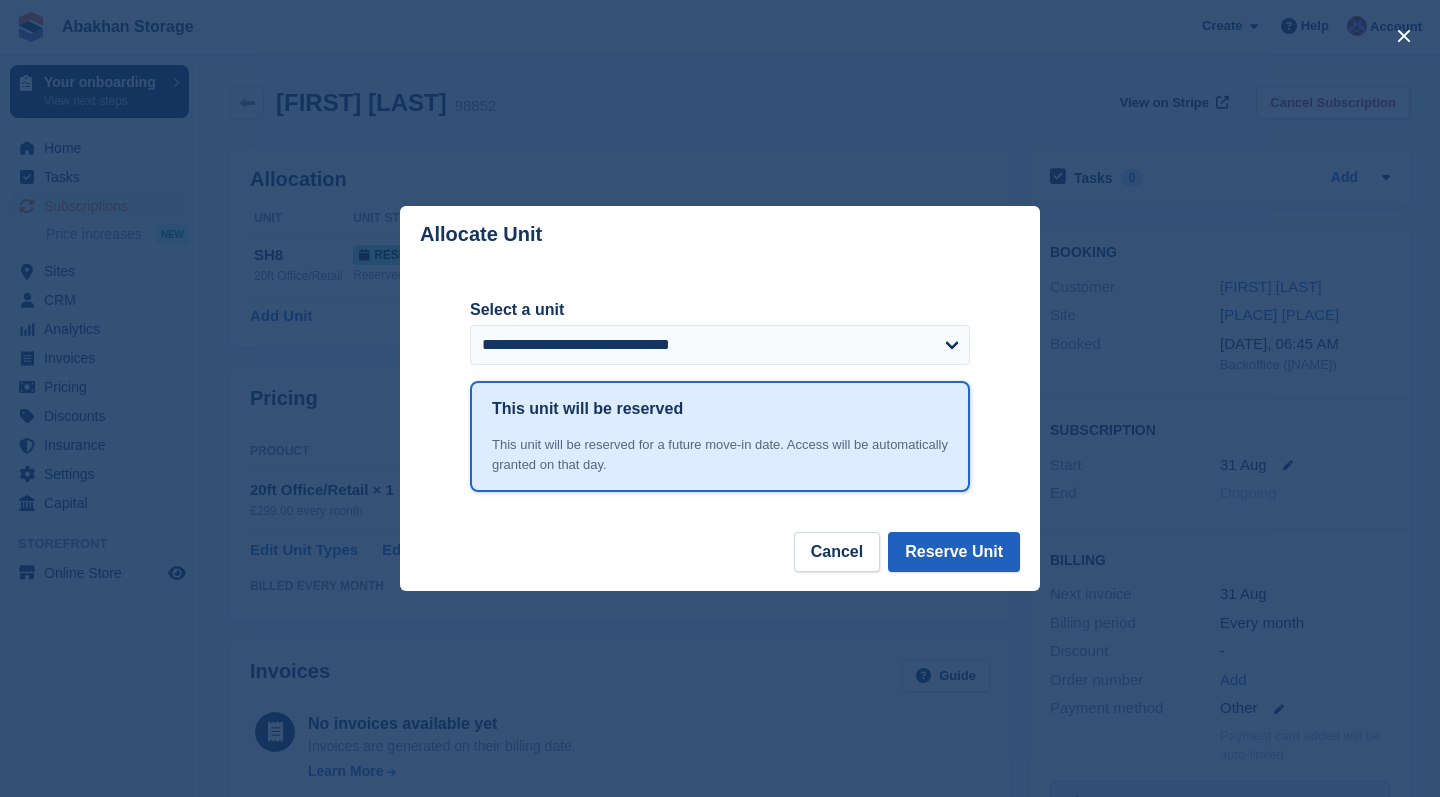click on "Reserve Unit" at bounding box center (954, 552) 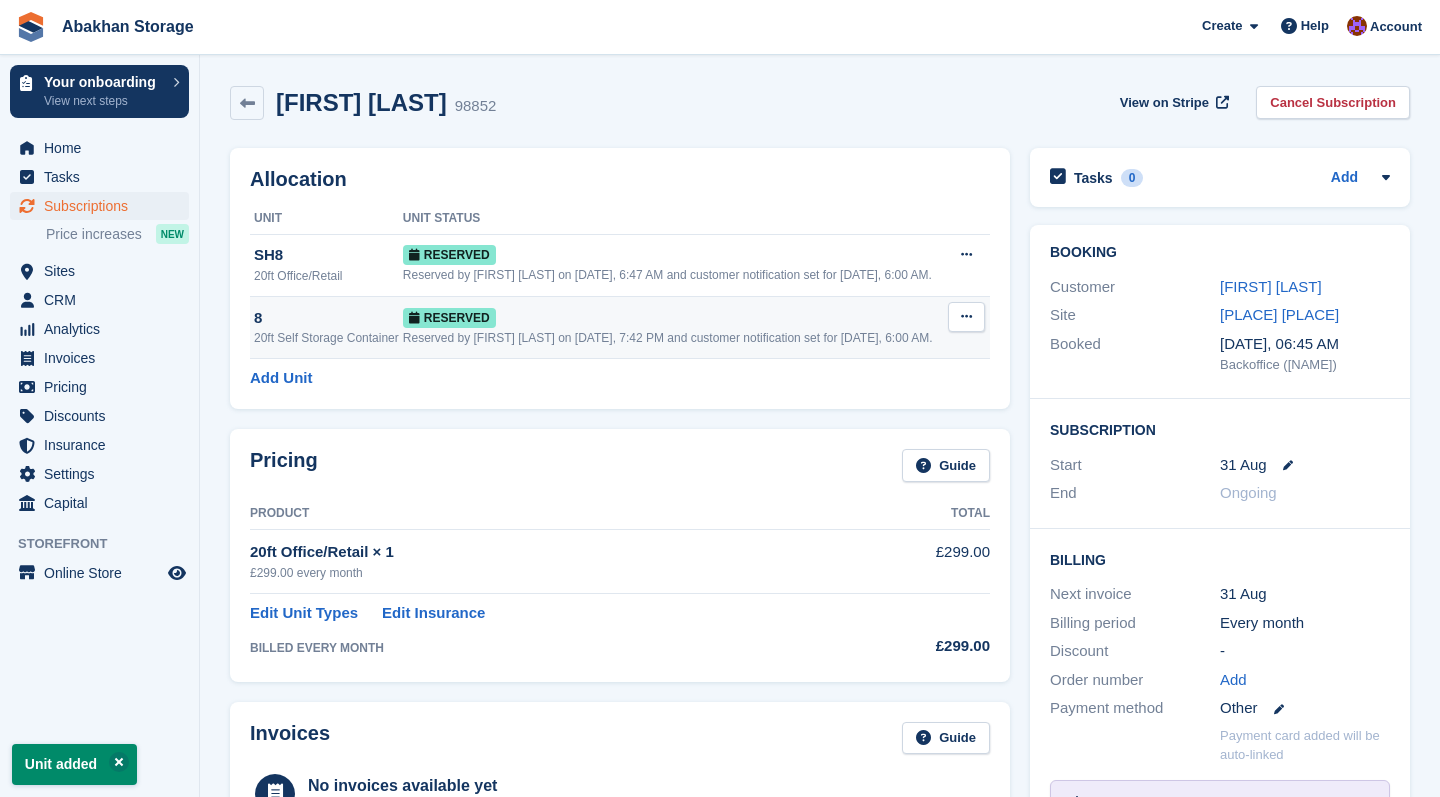 click at bounding box center [966, 316] 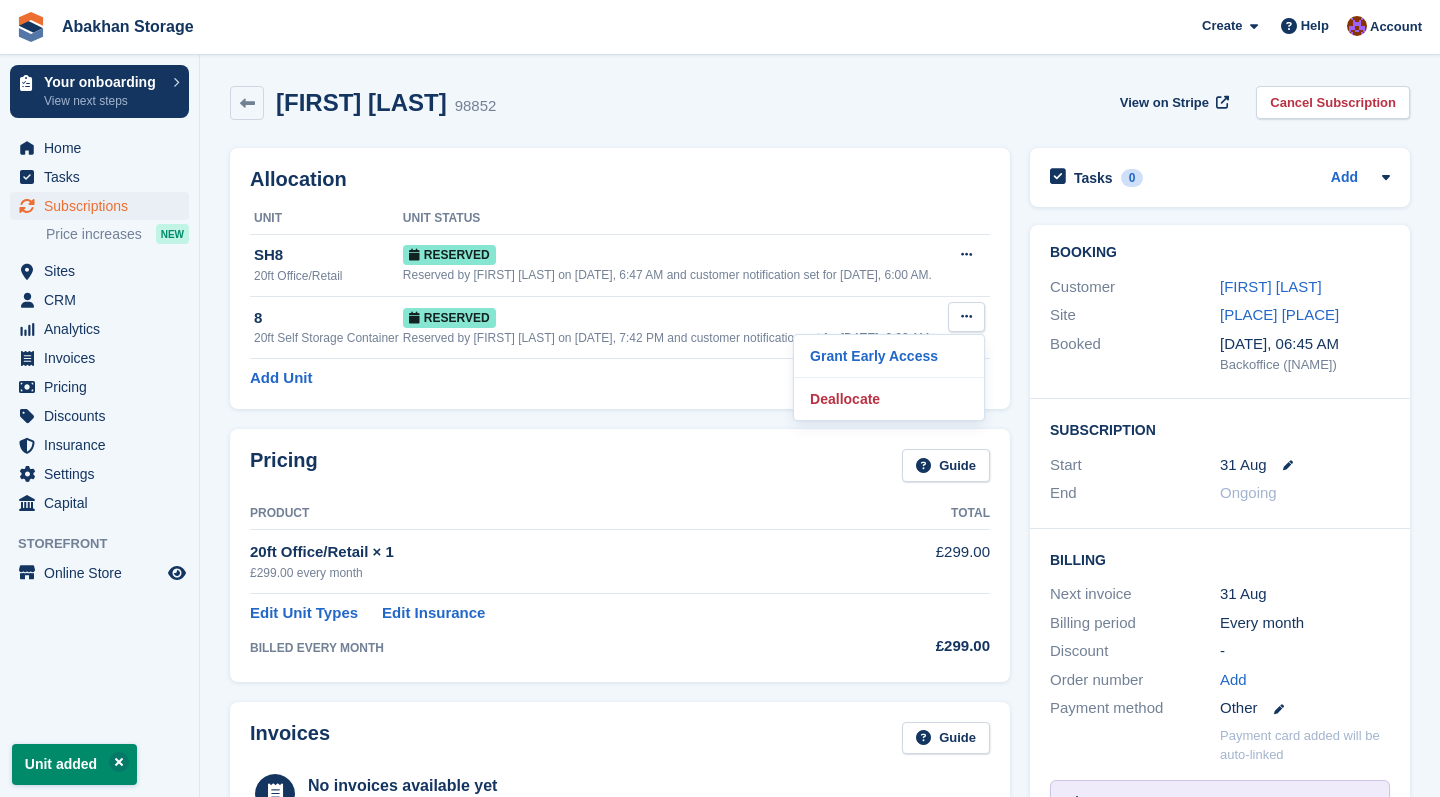 click on "Allocation
Unit
Unit Status
SH8
20ft Office/Retail
Reserved
Reserved by William Abakhan on 30th Jul,   6:47 AM and customer notification set for 31st Aug,   6:00 AM.
Grant Early Access
Deallocate
8
20ft Self Storage Container
Reserved
Reserved by William Abakhan on 3rd Aug,   7:42 PM and customer notification set for 31st Aug,   6:00 AM.
Grant Early Access
Deallocate" at bounding box center [620, 278] 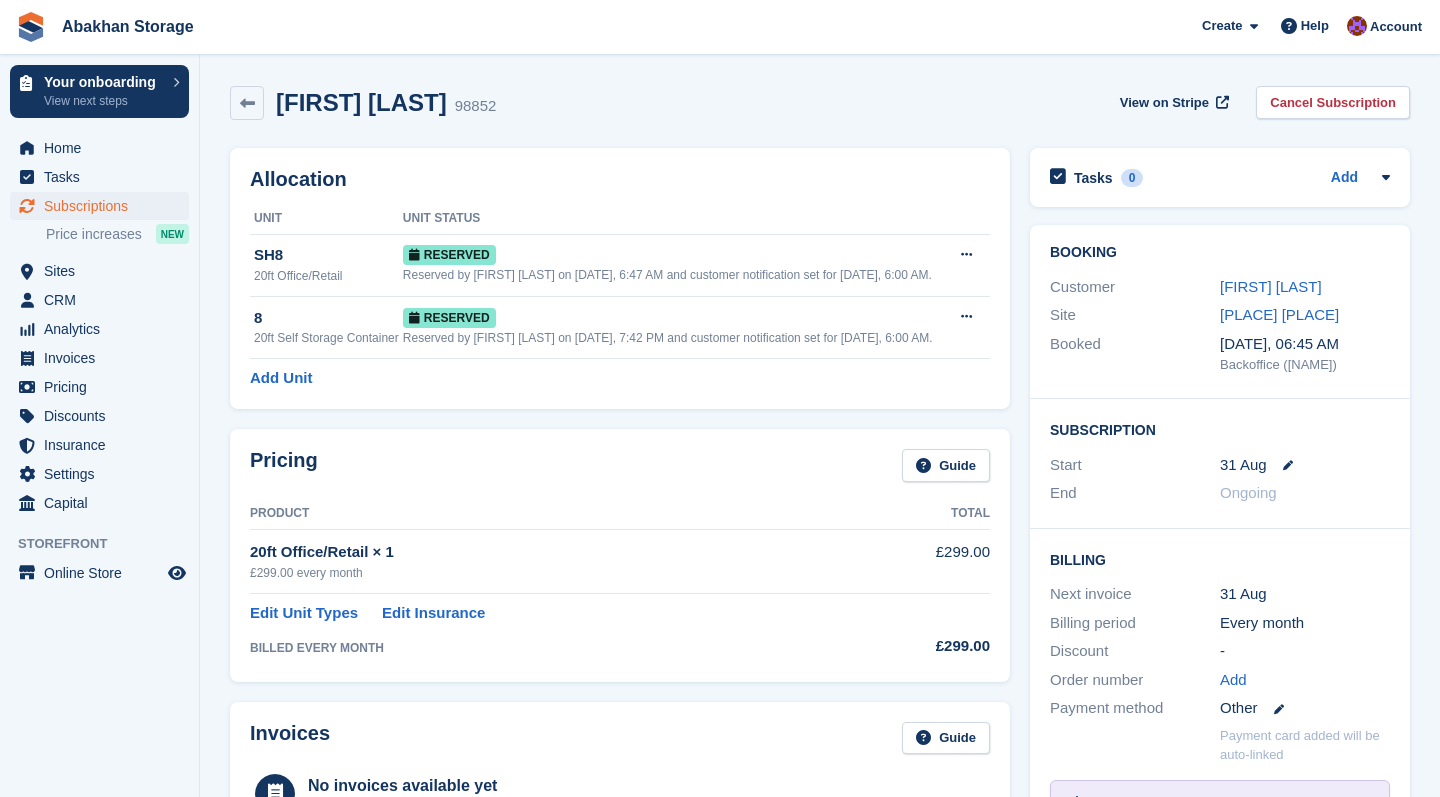 scroll, scrollTop: 0, scrollLeft: 0, axis: both 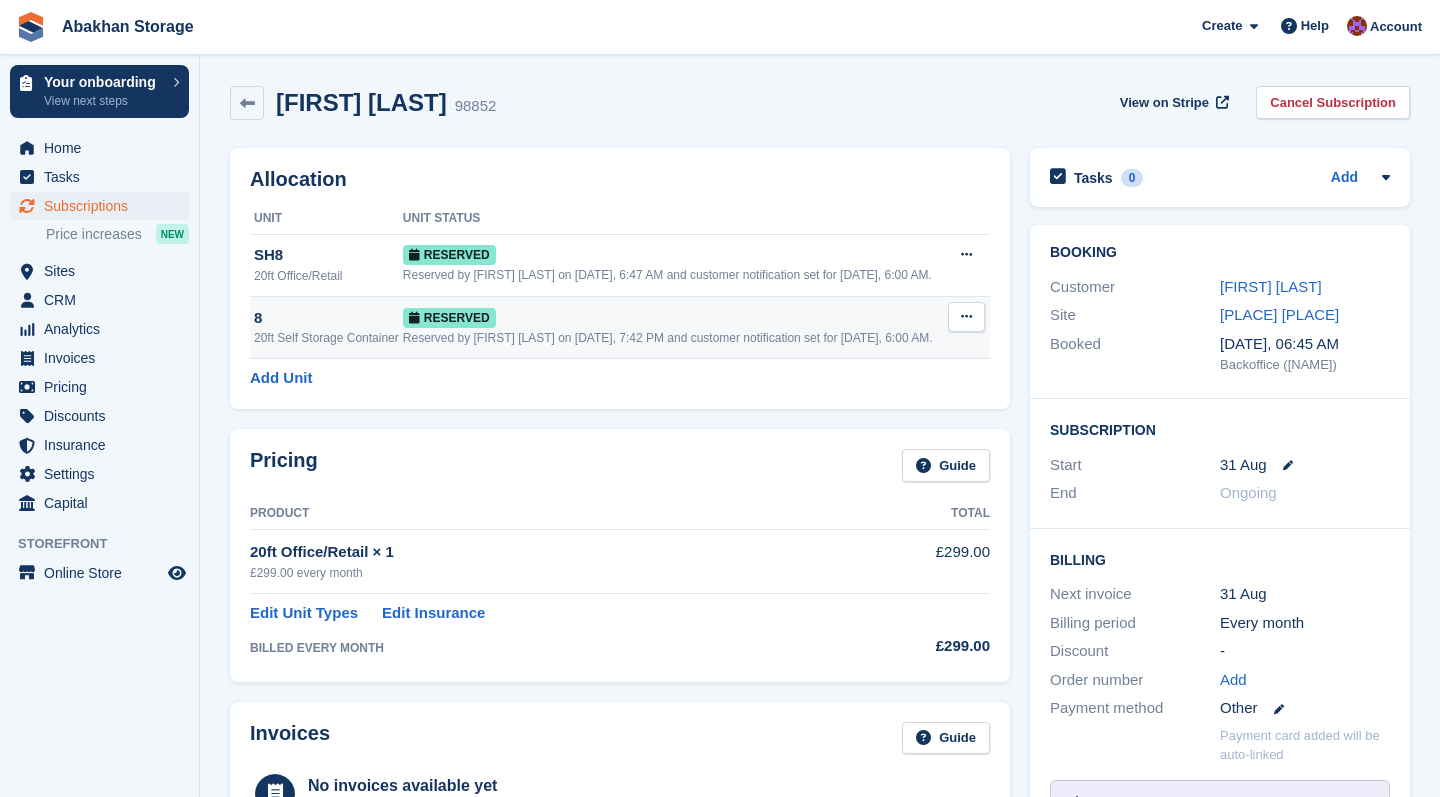 click at bounding box center [966, 316] 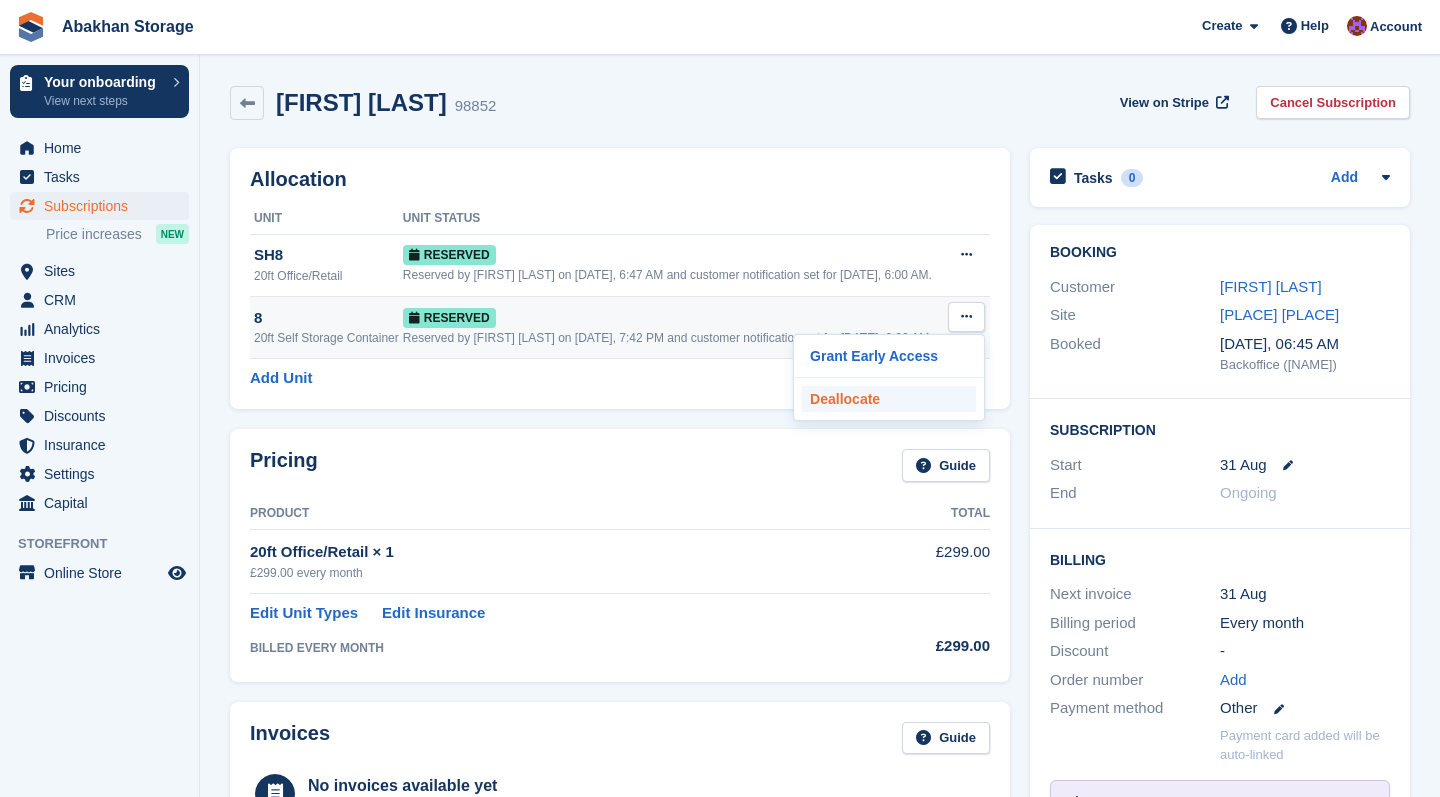 click on "Deallocate" at bounding box center (889, 399) 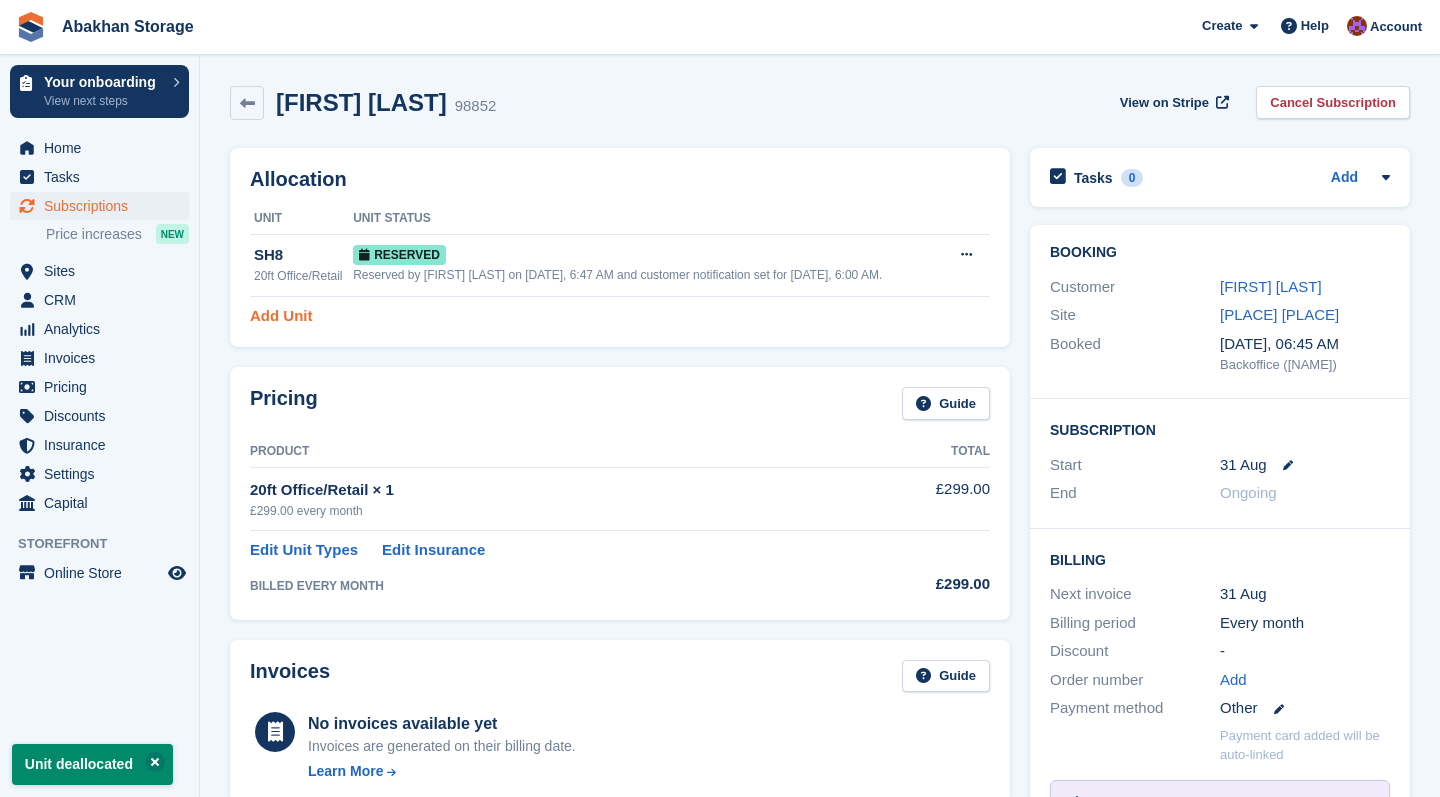 click on "Add Unit" at bounding box center (281, 316) 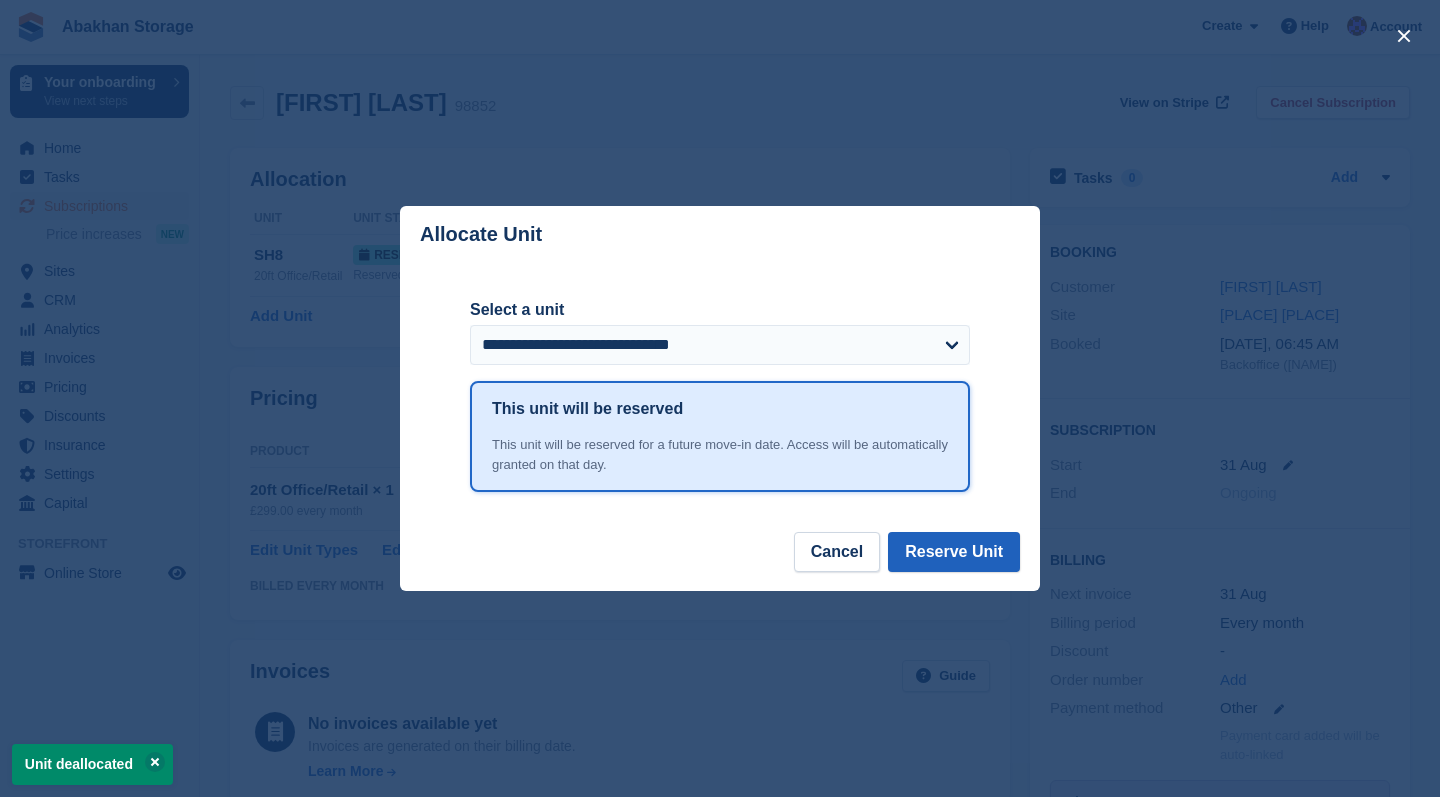 click on "Reserve Unit" at bounding box center (954, 552) 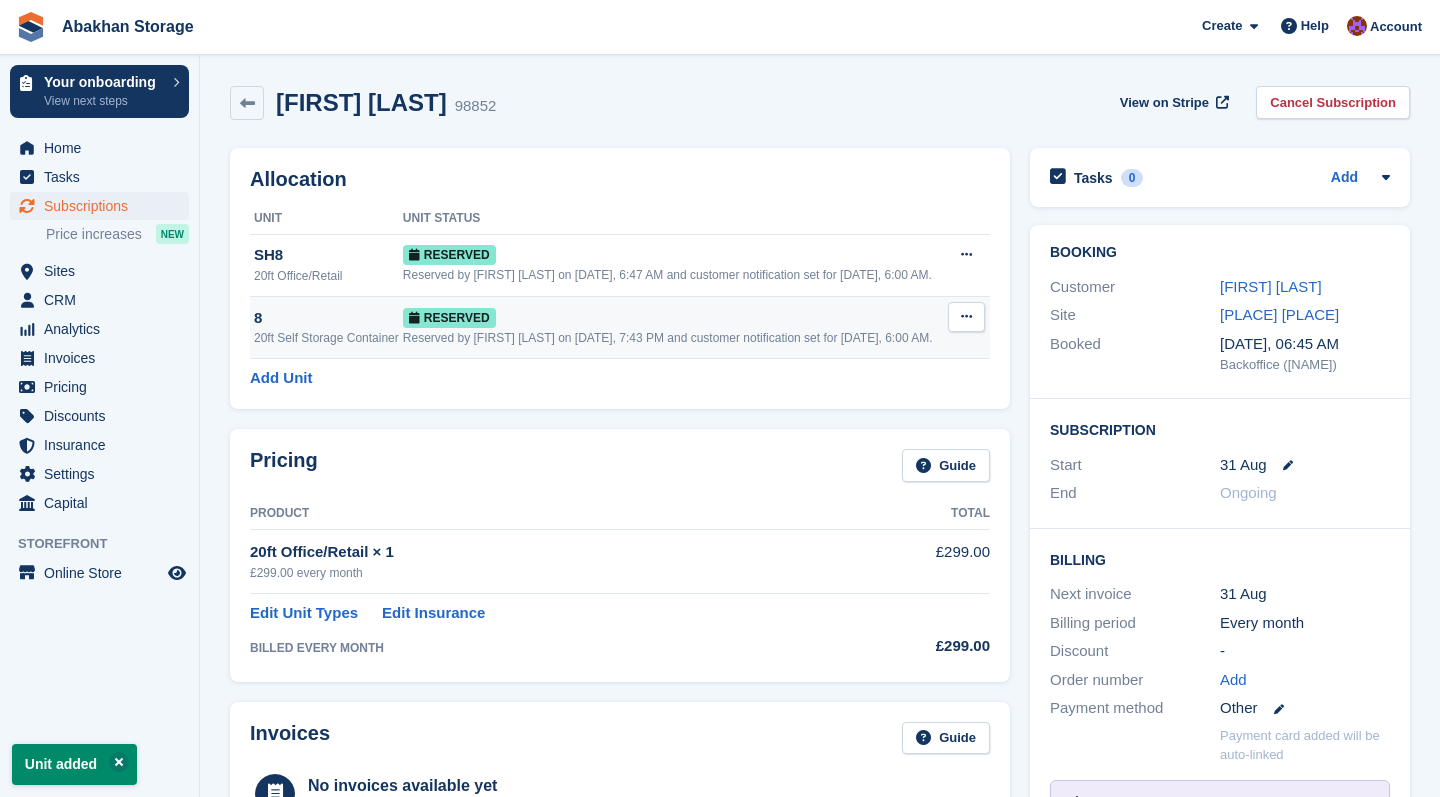 click at bounding box center (966, 316) 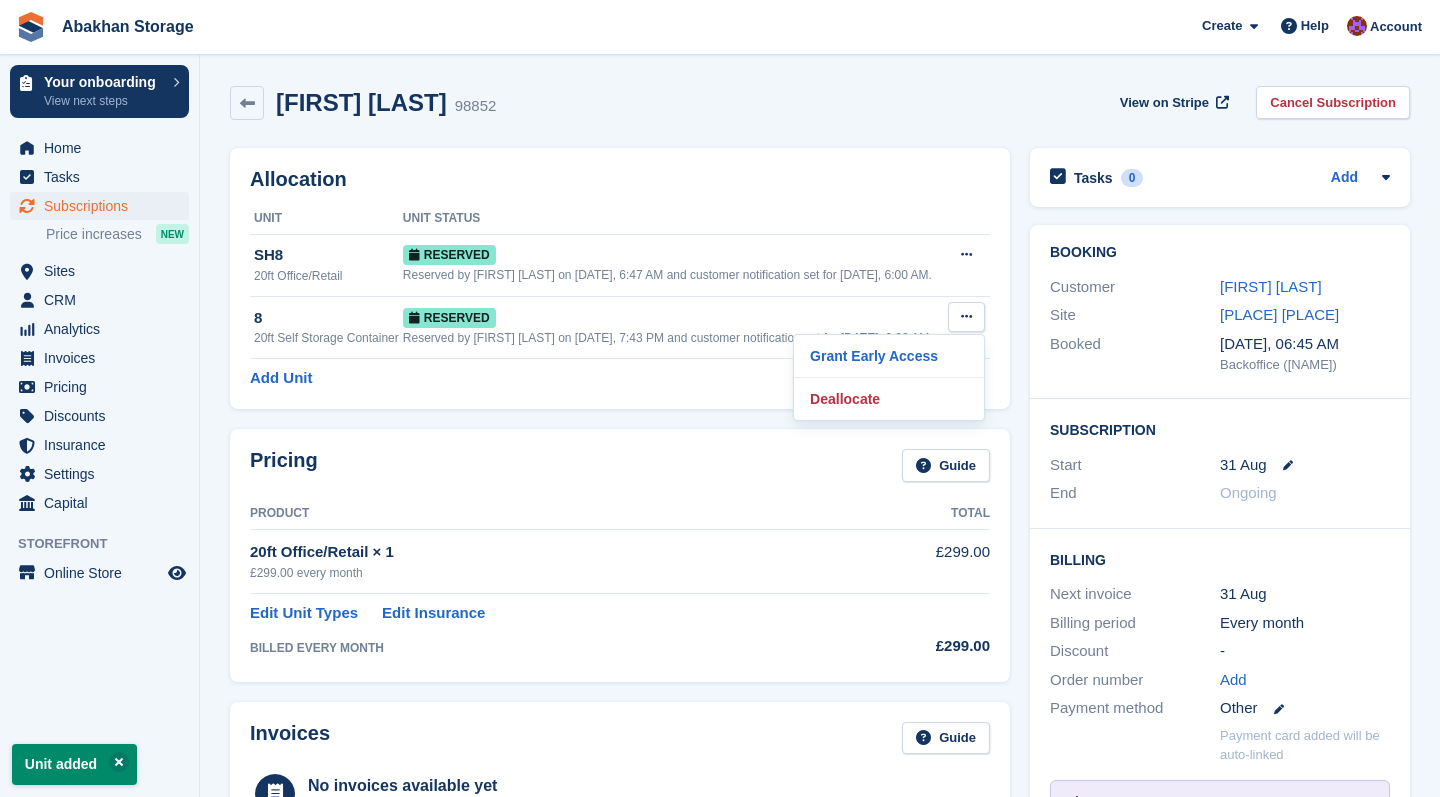 click on "Allocation
Unit
Unit Status
SH8
20ft Office/Retail
Reserved
Reserved by William Abakhan on 30th Jul,   6:47 AM and customer notification set for 31st Aug,   6:00 AM.
Grant Early Access
Deallocate
8
20ft Self Storage Container
Reserved
Reserved by William Abakhan on 3rd Aug,   7:43 PM and customer notification set for 31st Aug,   6:00 AM.
Grant Early Access
Deallocate" at bounding box center [620, 278] 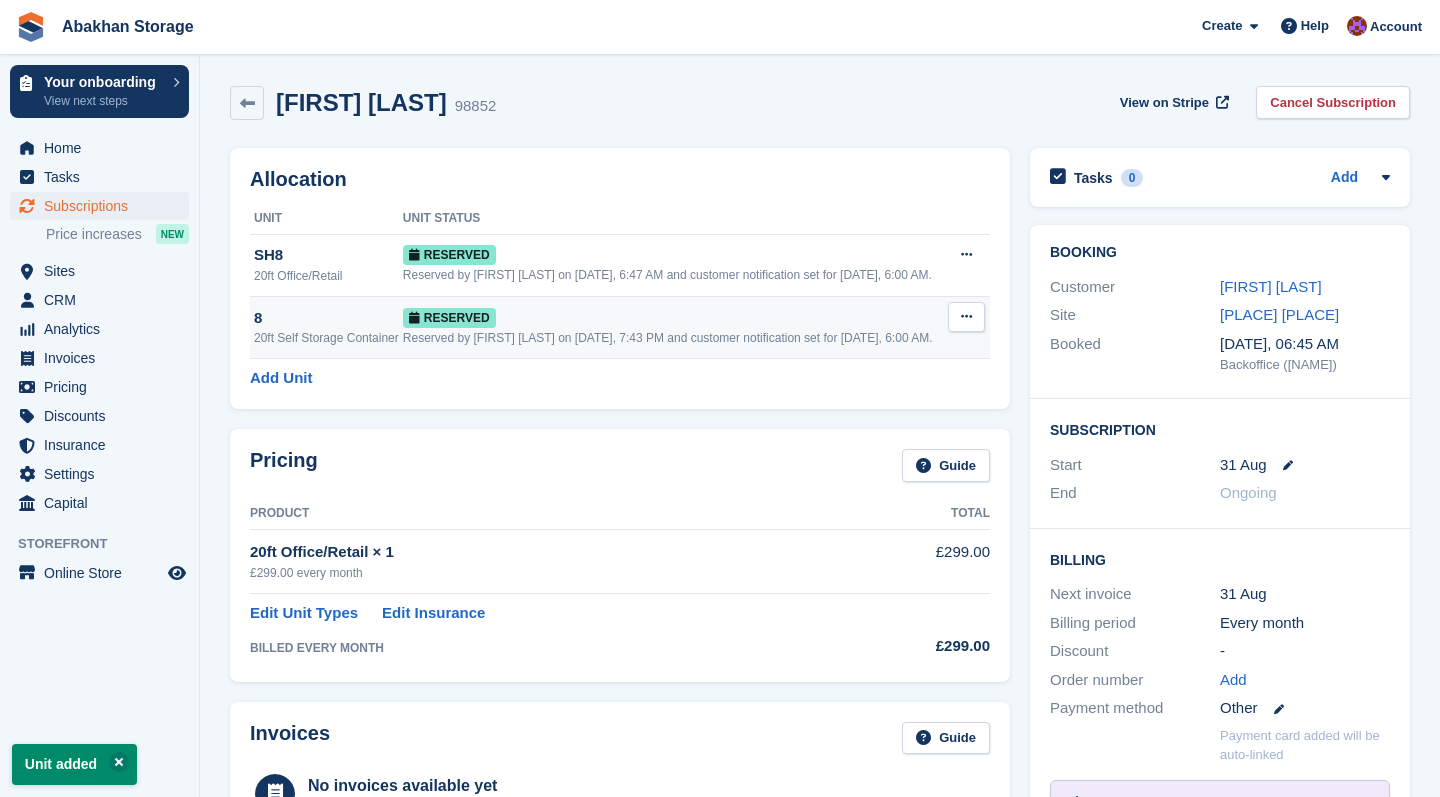 click on "Reserved by William Abakhan on 3rd Aug,   7:43 PM and customer notification set for 31st Aug,   6:00 AM." at bounding box center (675, 338) 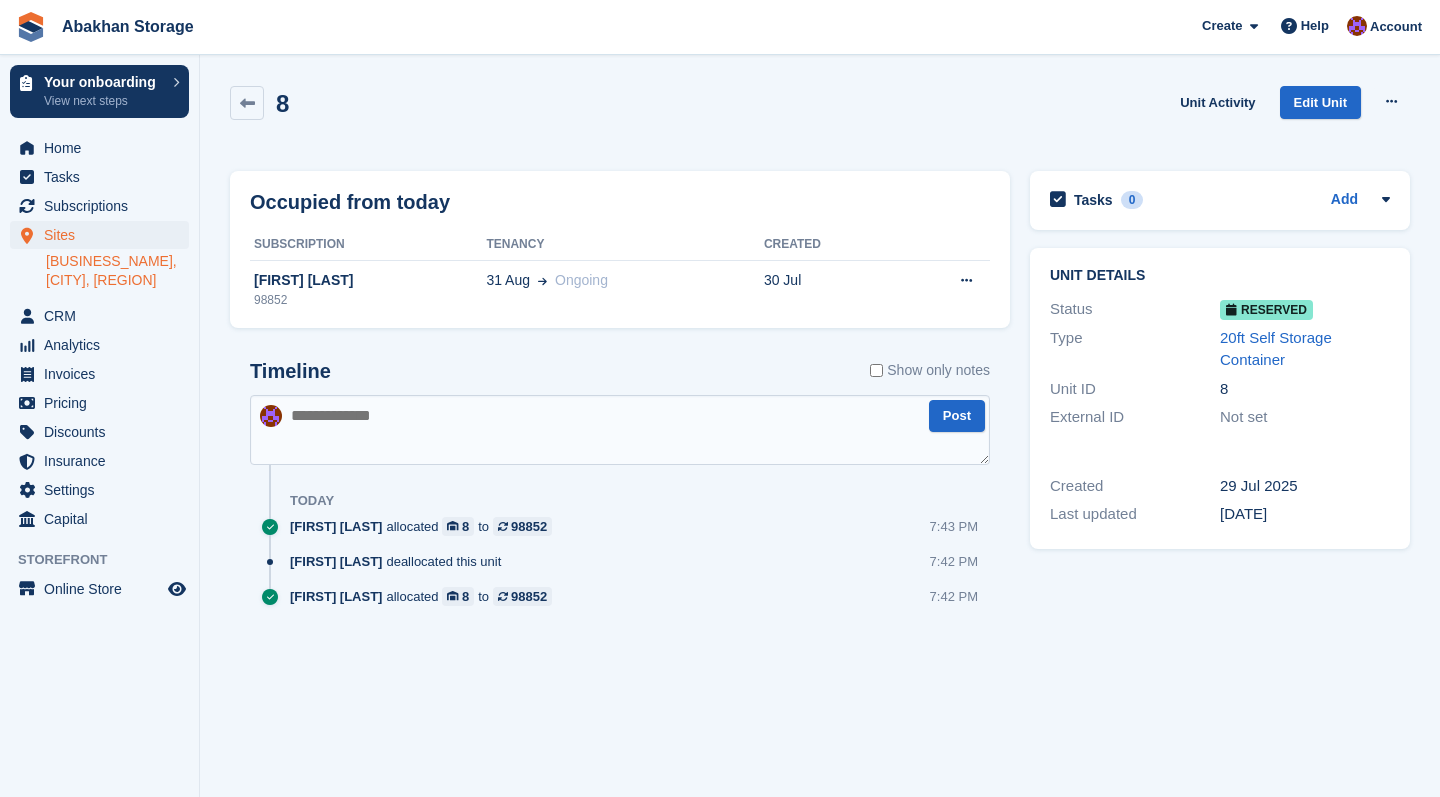 scroll, scrollTop: 0, scrollLeft: 0, axis: both 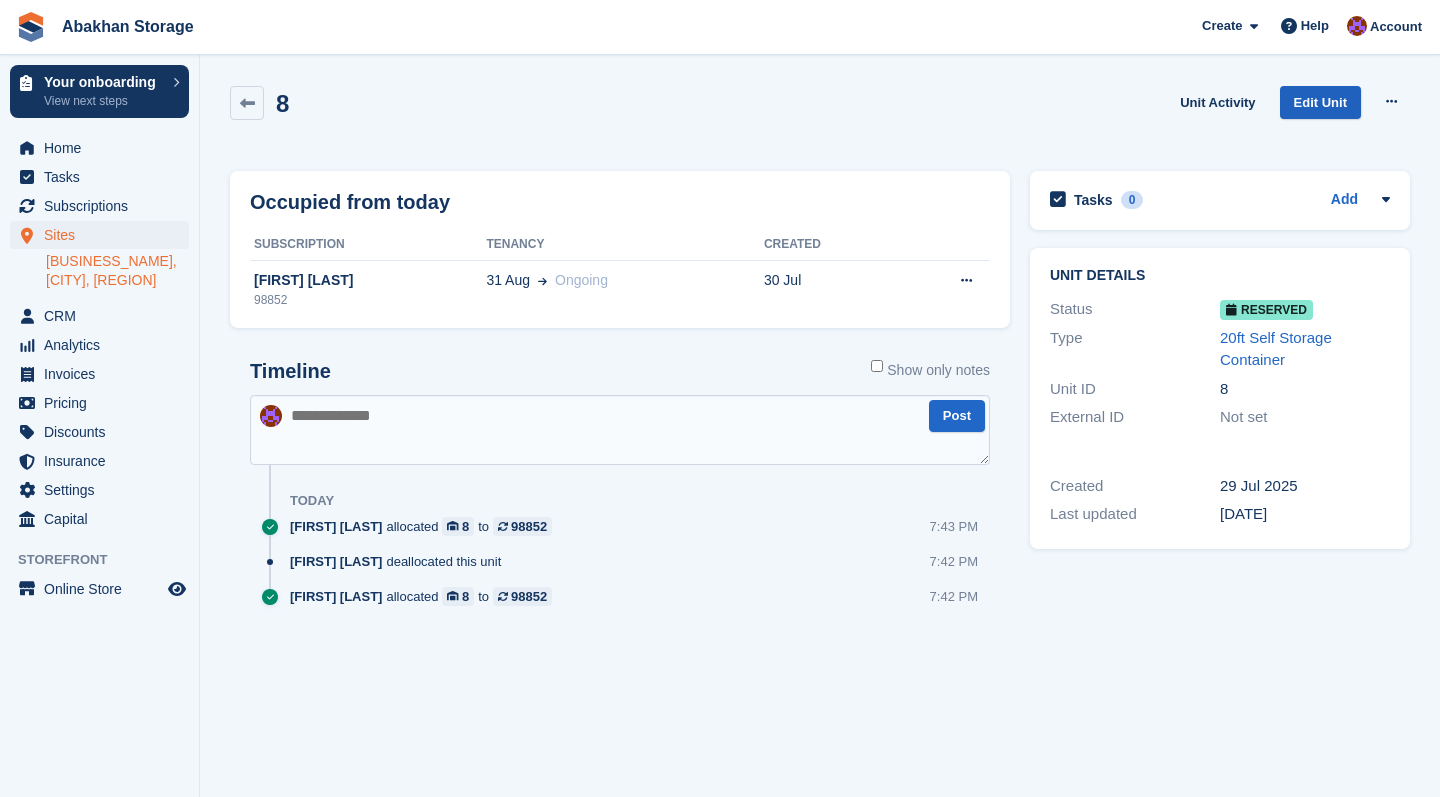 click on "Edit Unit" at bounding box center (1320, 102) 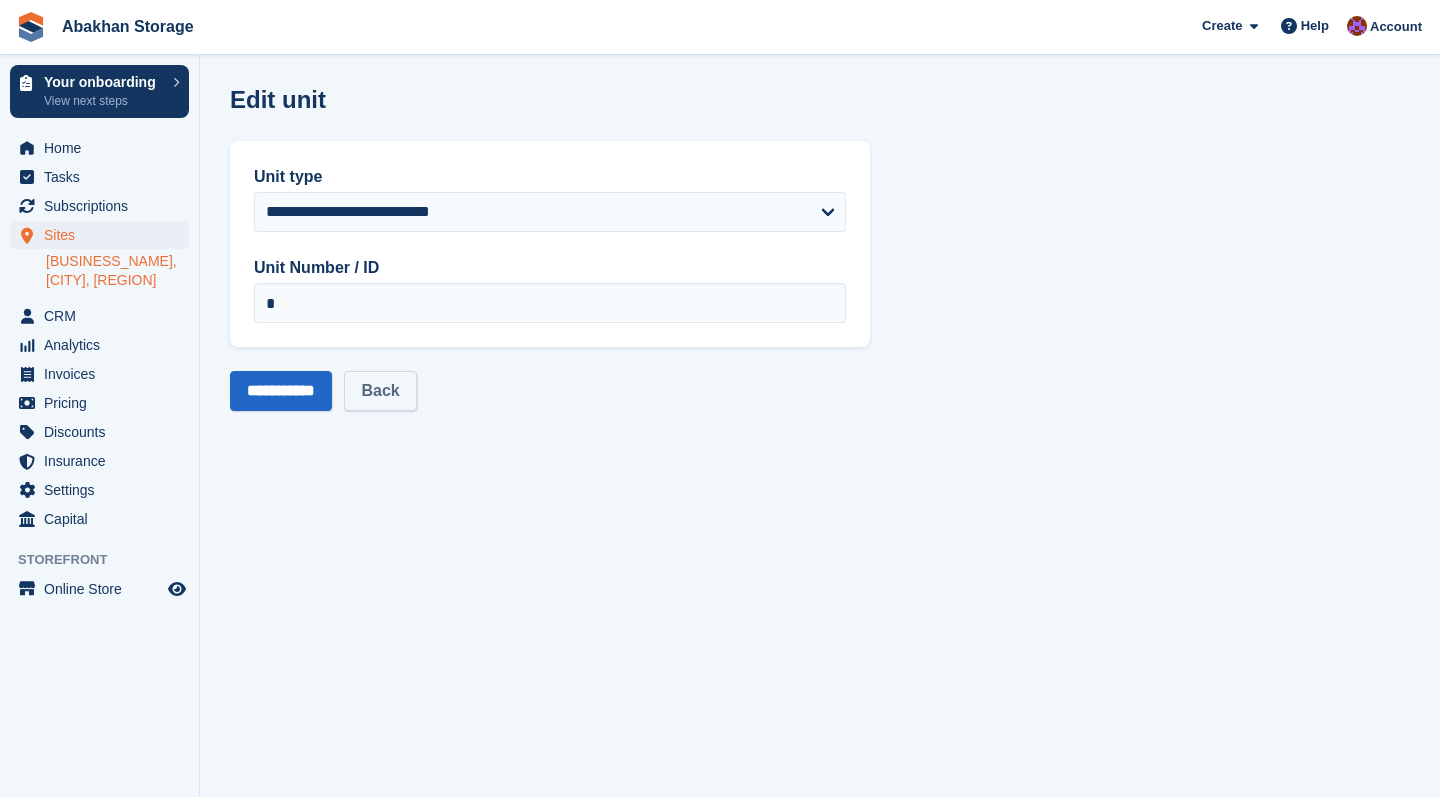 click on "Back" at bounding box center (380, 391) 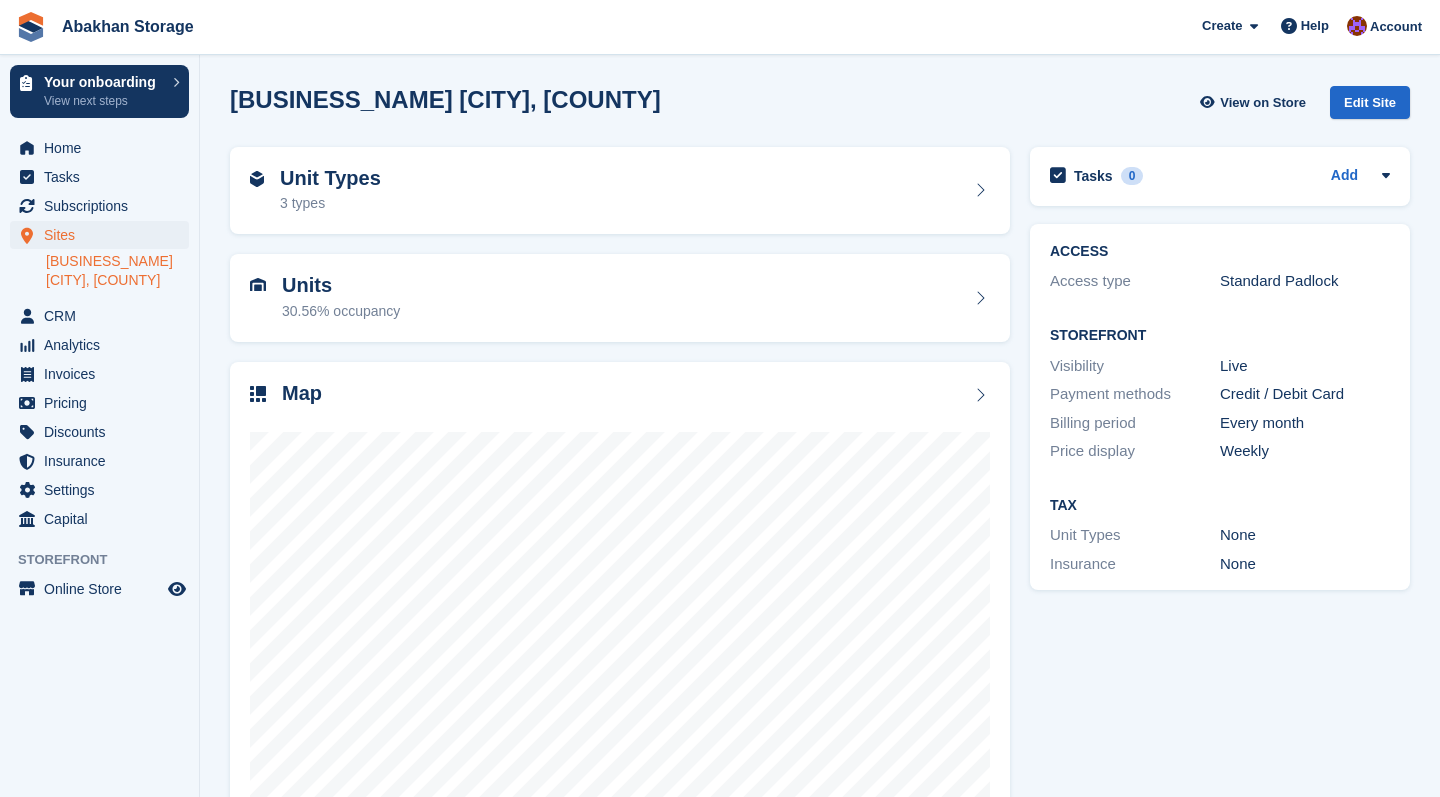 scroll, scrollTop: 0, scrollLeft: 0, axis: both 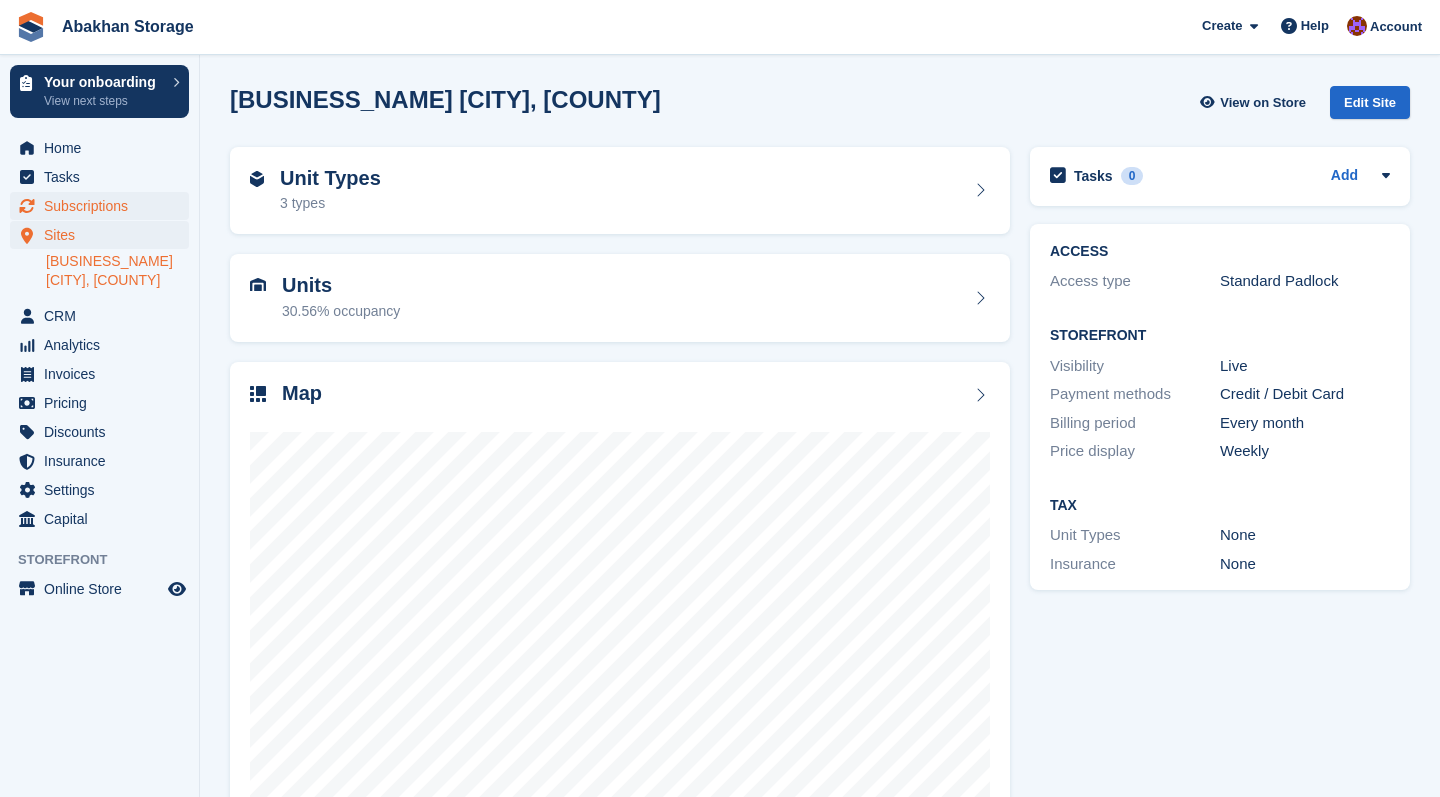 click on "Subscriptions" at bounding box center (104, 206) 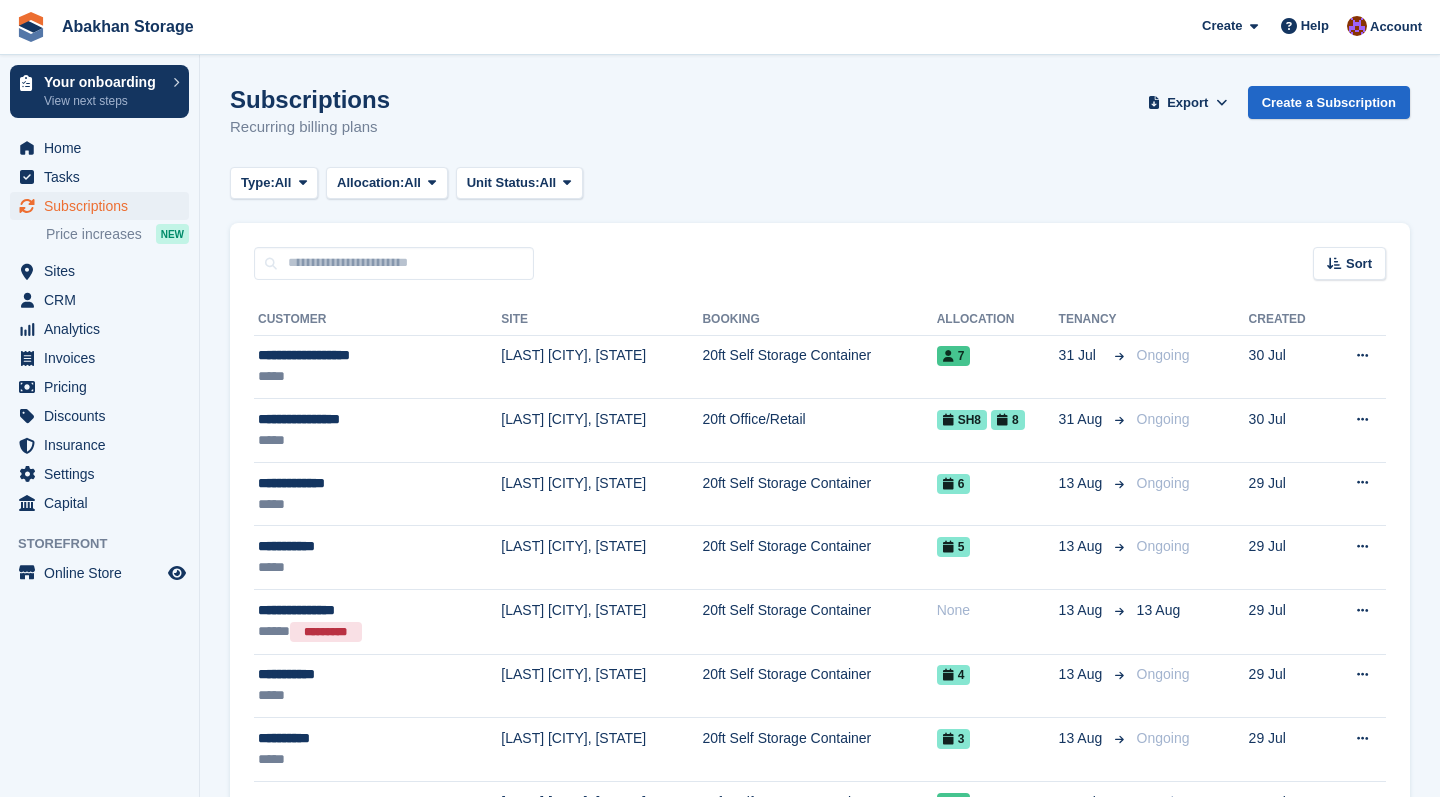 scroll, scrollTop: 0, scrollLeft: 0, axis: both 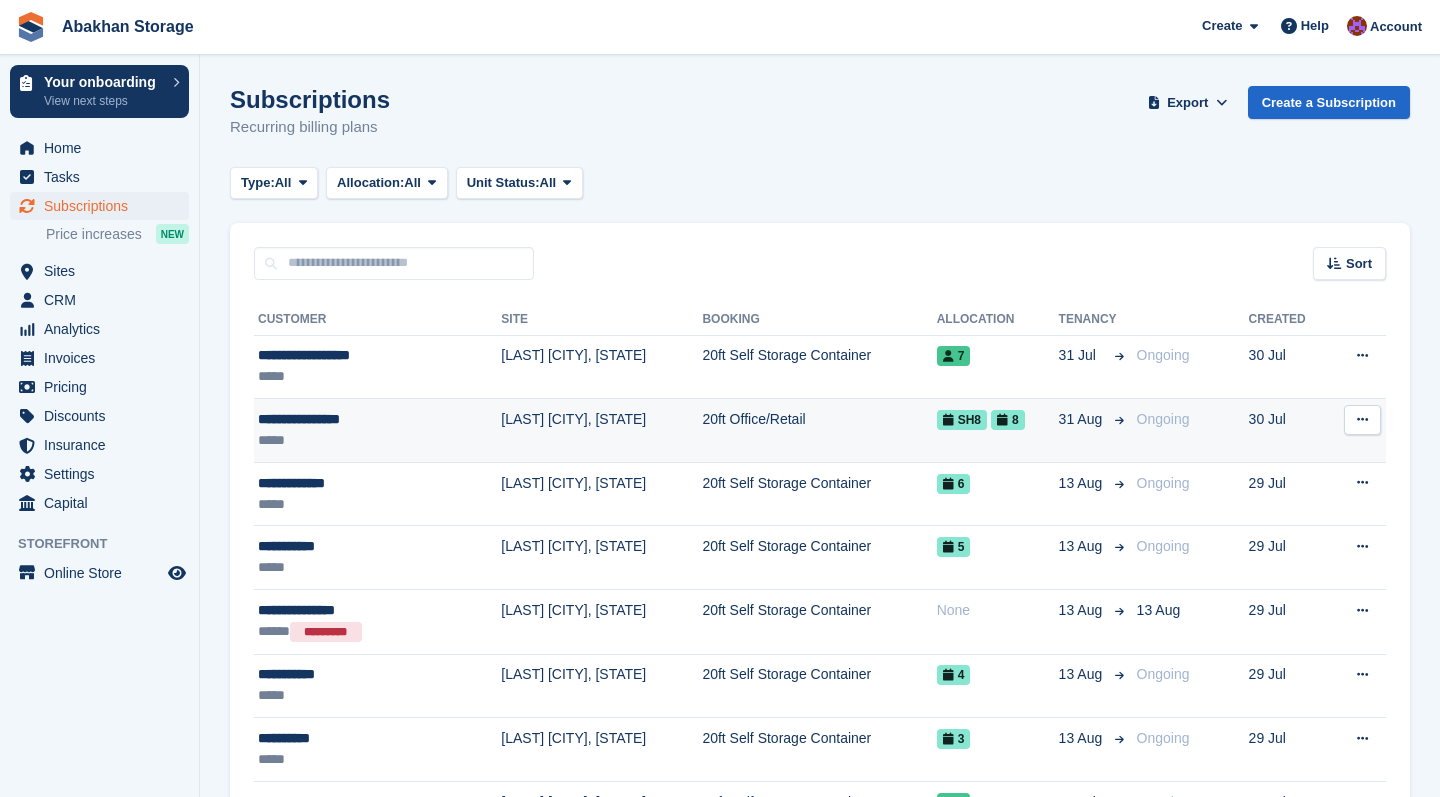 click on "[LAST] [CITY], [REGION]" at bounding box center [601, 431] 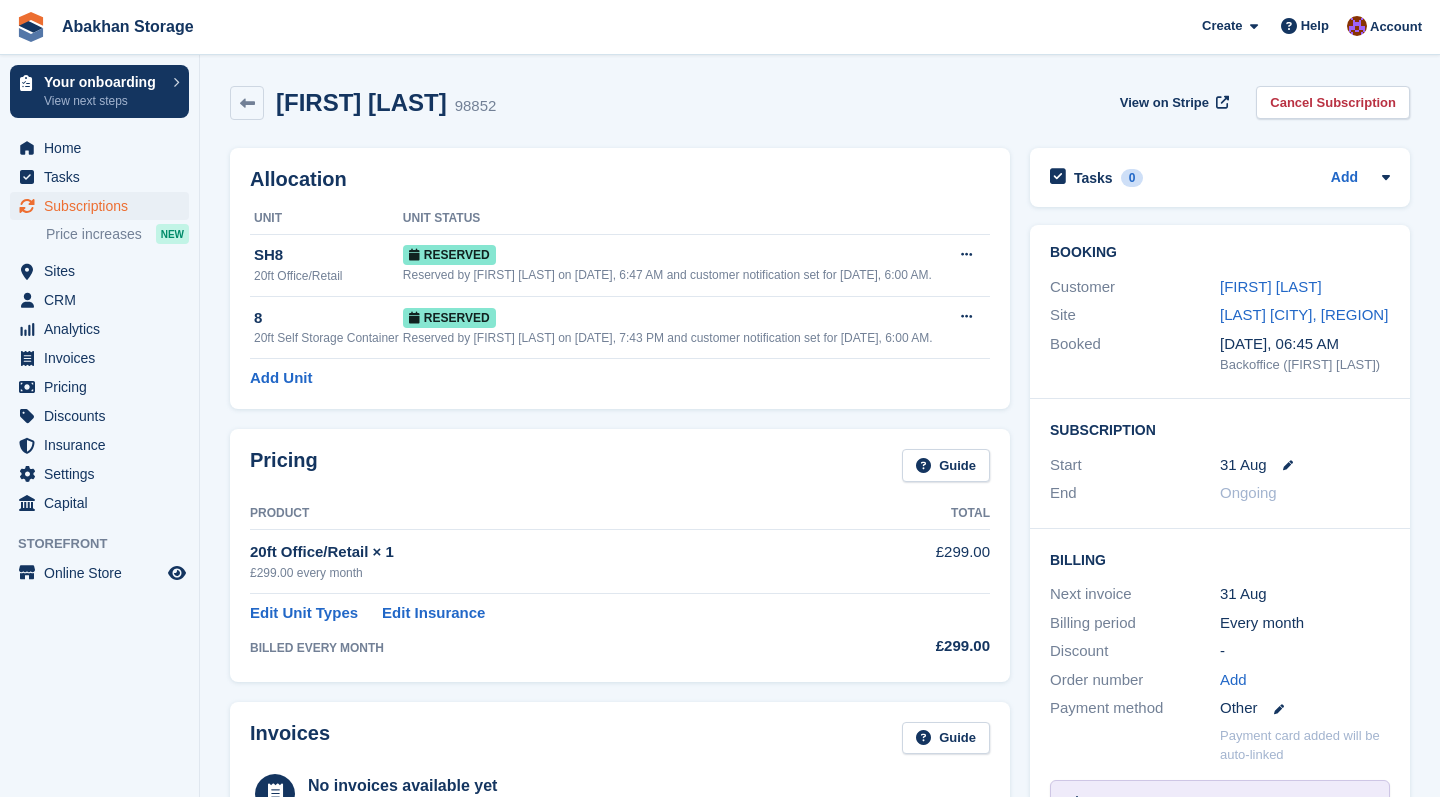scroll, scrollTop: 0, scrollLeft: 0, axis: both 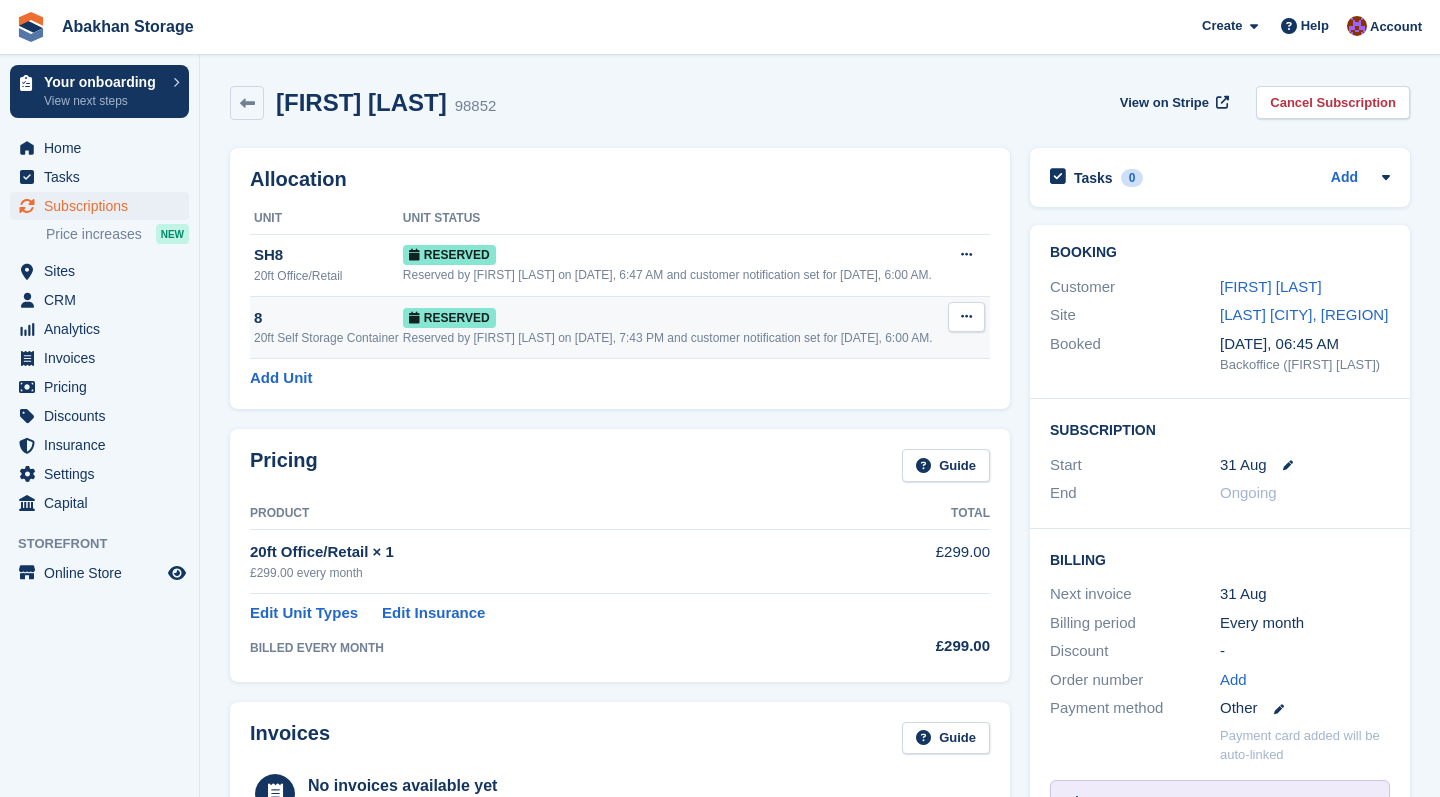 click at bounding box center (966, 317) 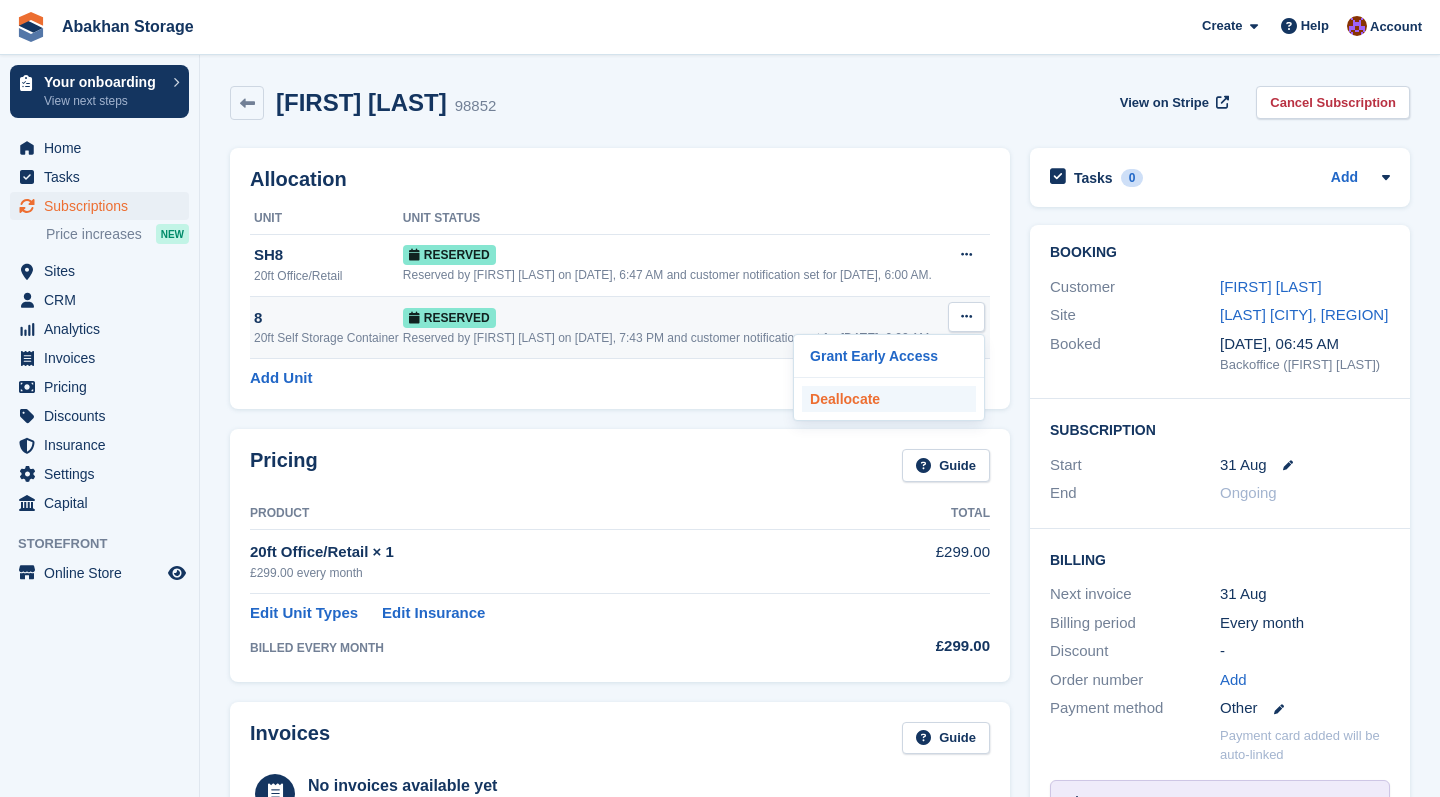 click on "Deallocate" at bounding box center (889, 399) 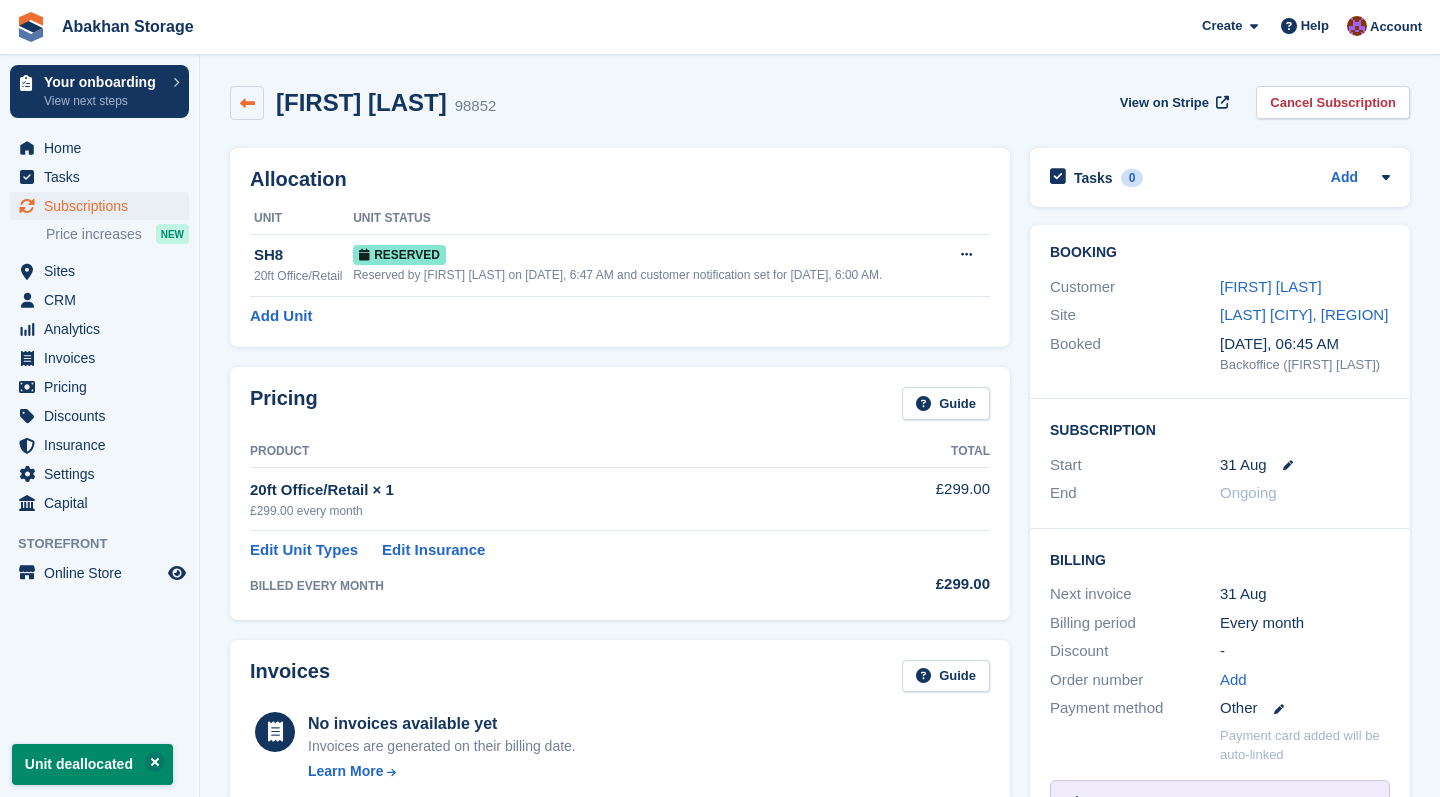 click at bounding box center (247, 103) 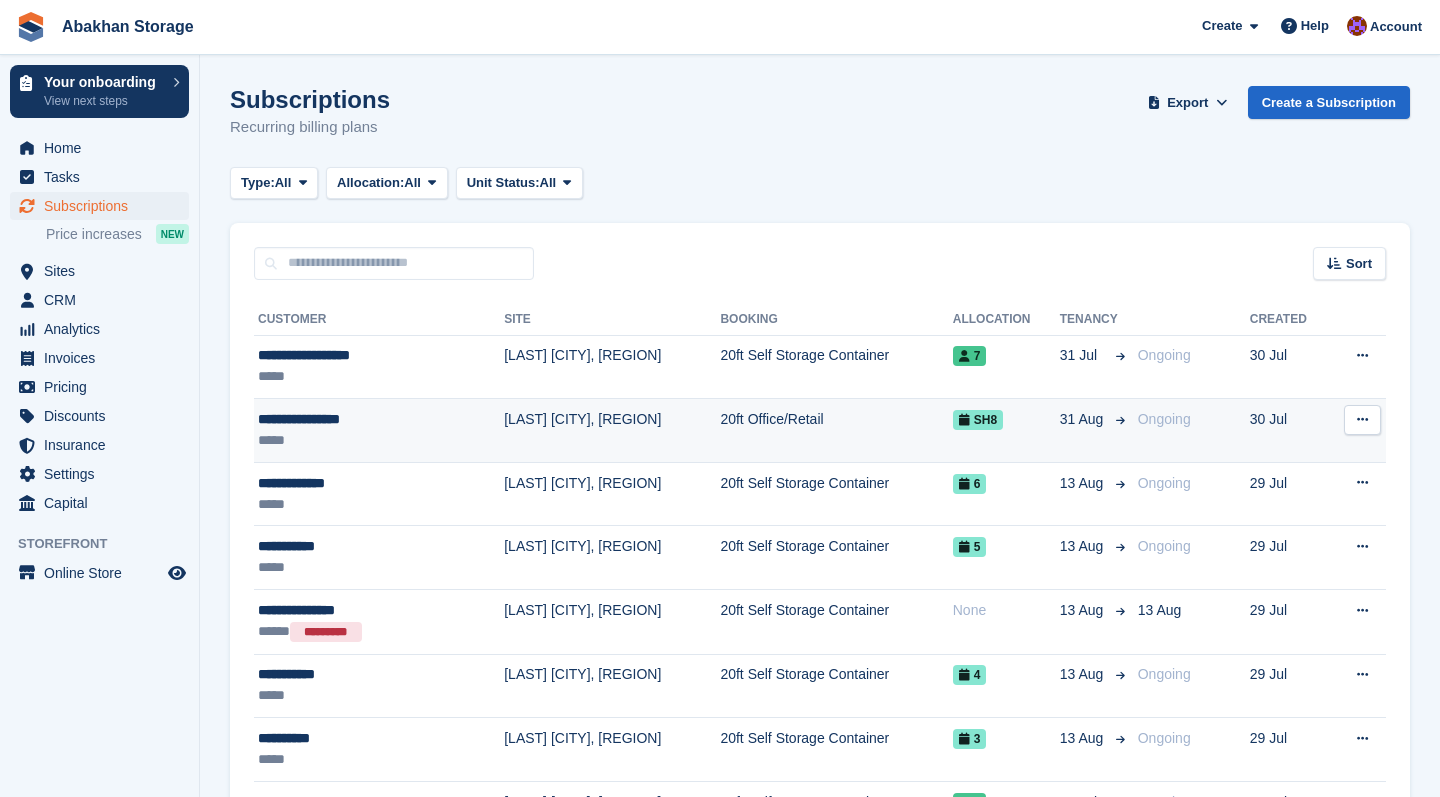 click on "[BUSINESS_NAME] [CITY], [COUNTY]" at bounding box center [612, 431] 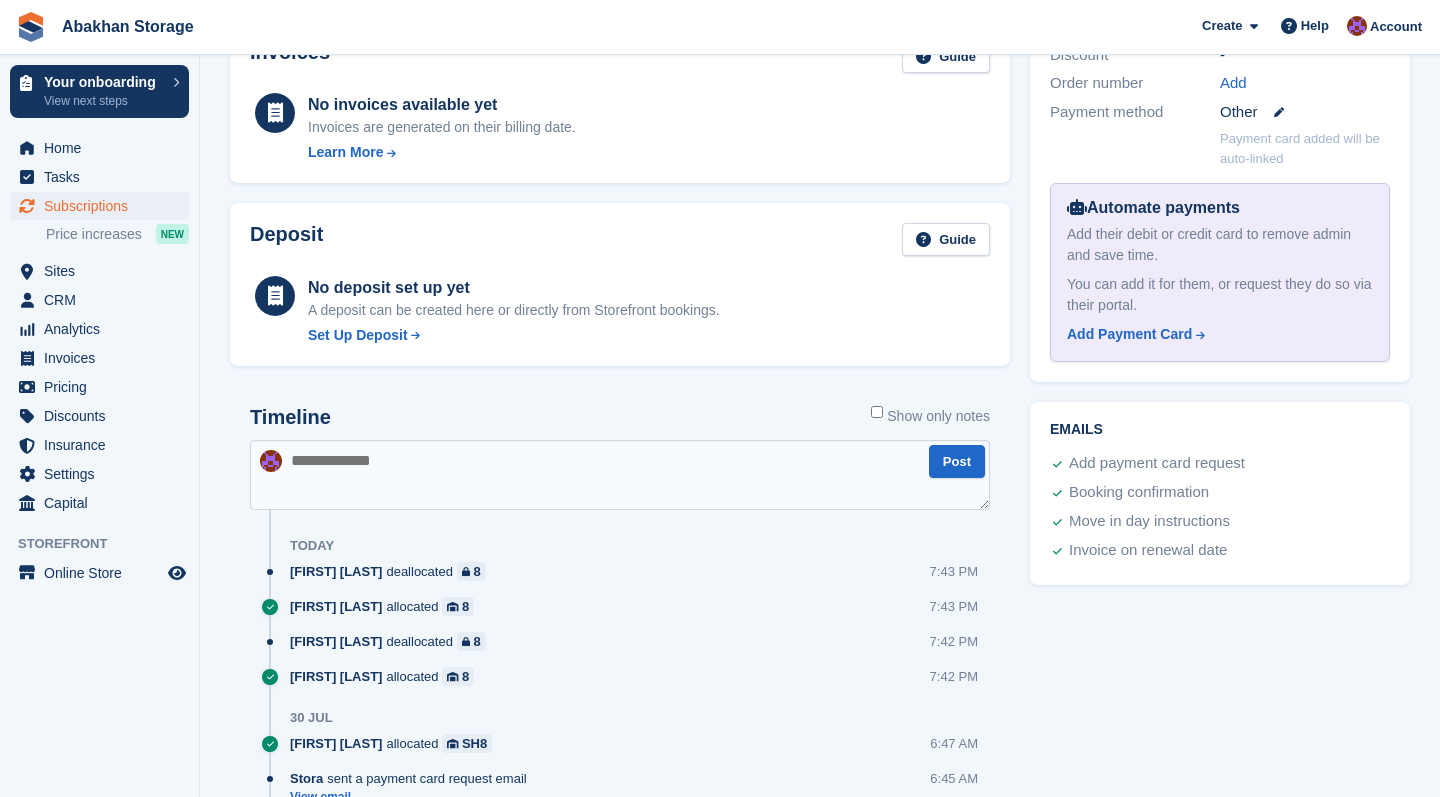 scroll, scrollTop: 622, scrollLeft: 0, axis: vertical 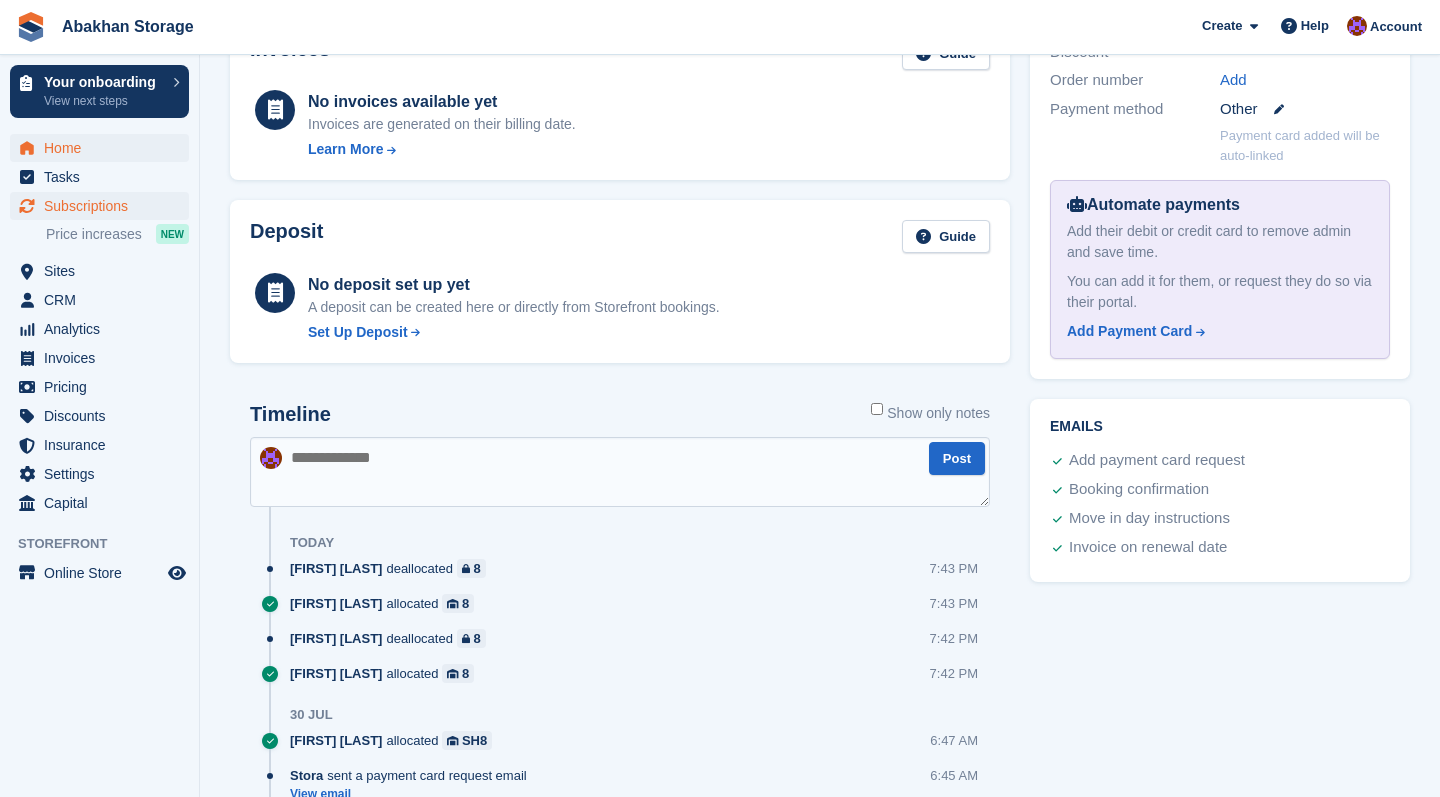 click on "Home" at bounding box center [104, 148] 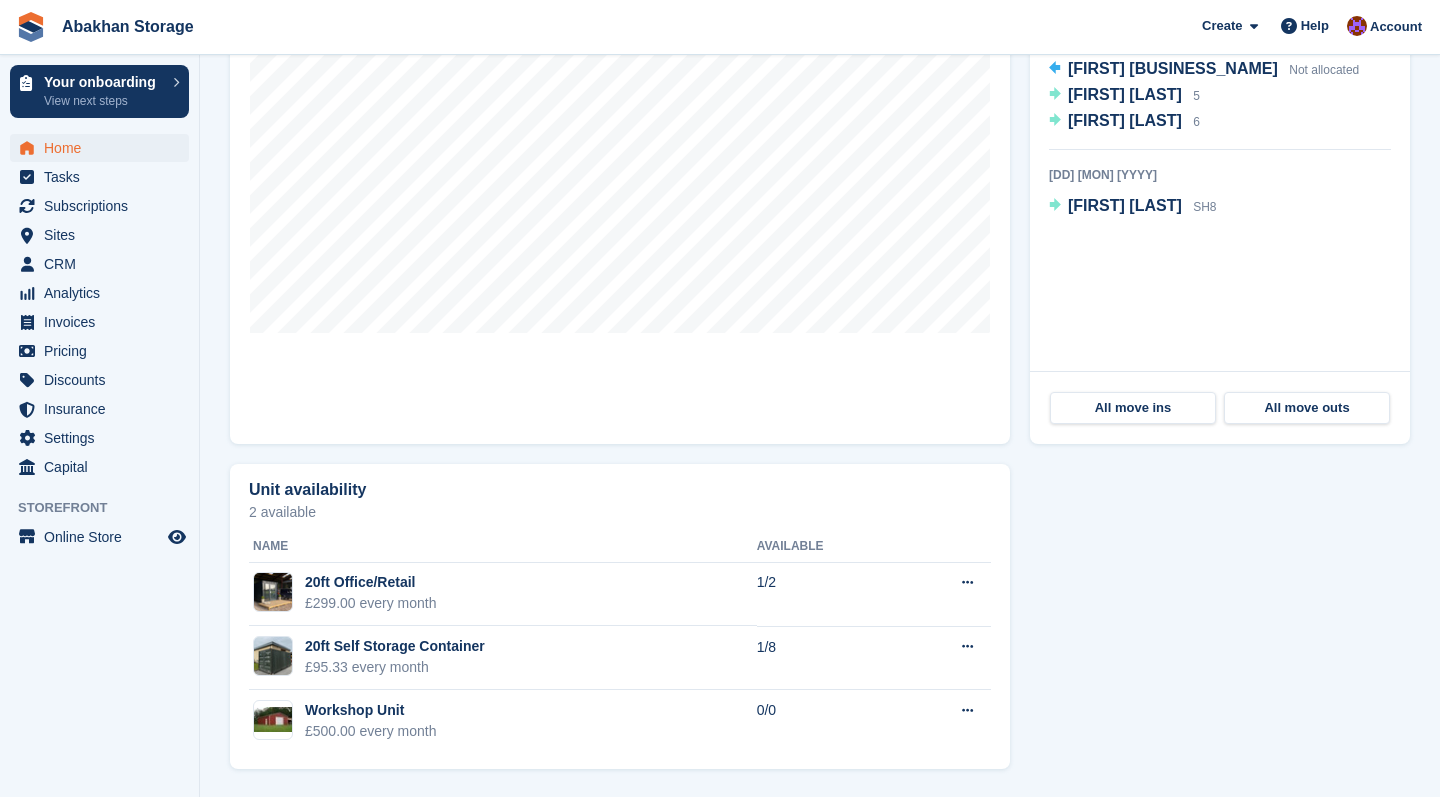 scroll, scrollTop: 761, scrollLeft: 0, axis: vertical 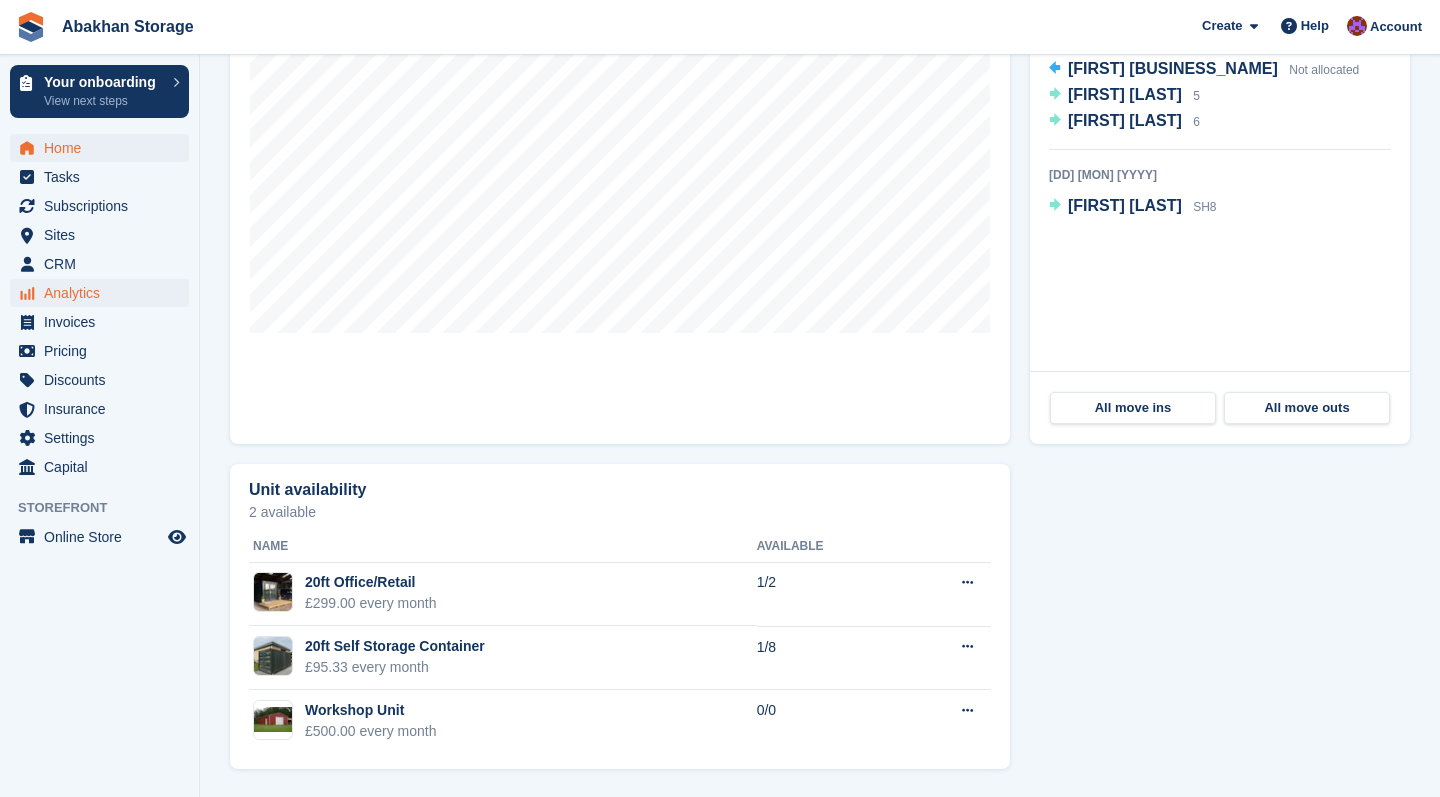 click on "Analytics" at bounding box center [104, 293] 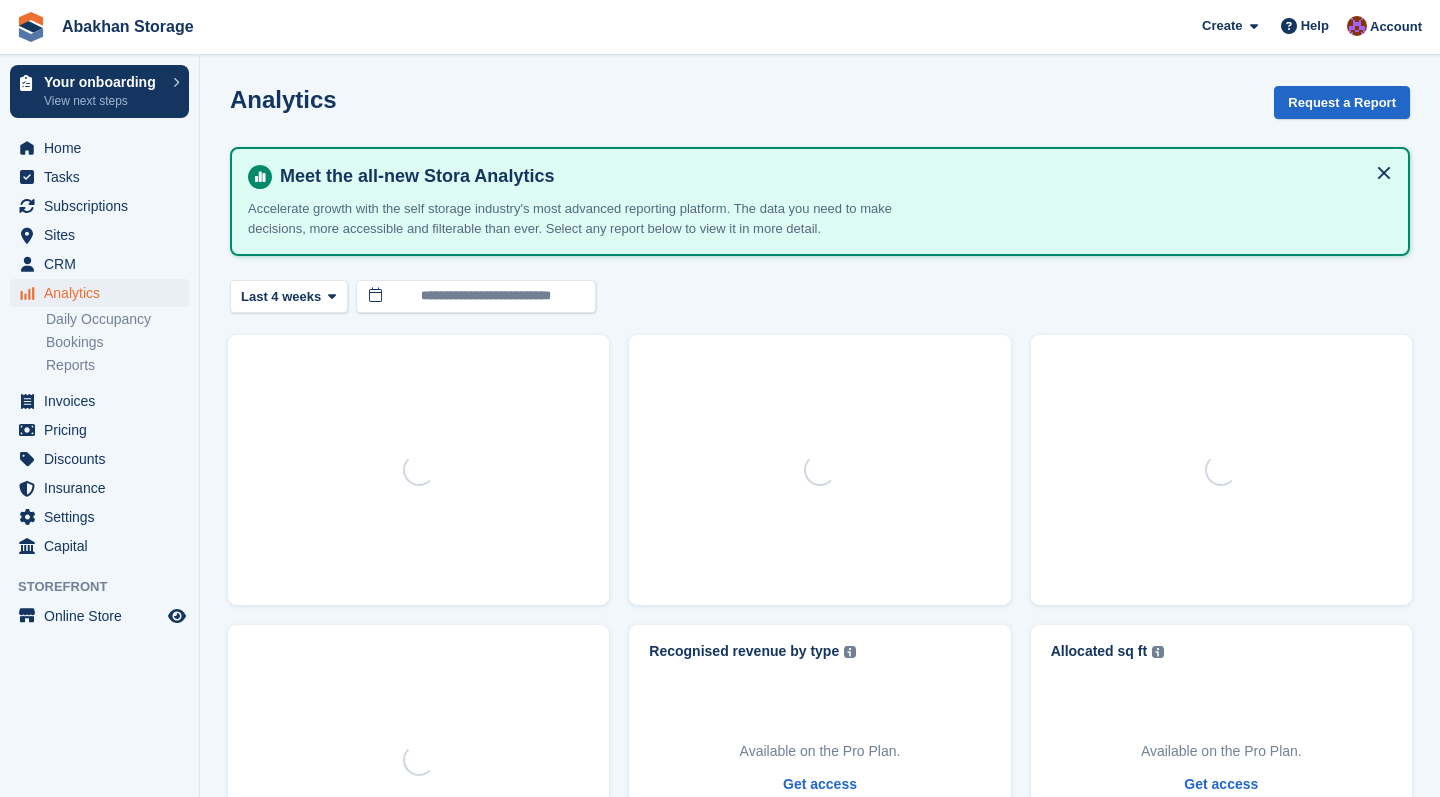 scroll, scrollTop: 0, scrollLeft: 0, axis: both 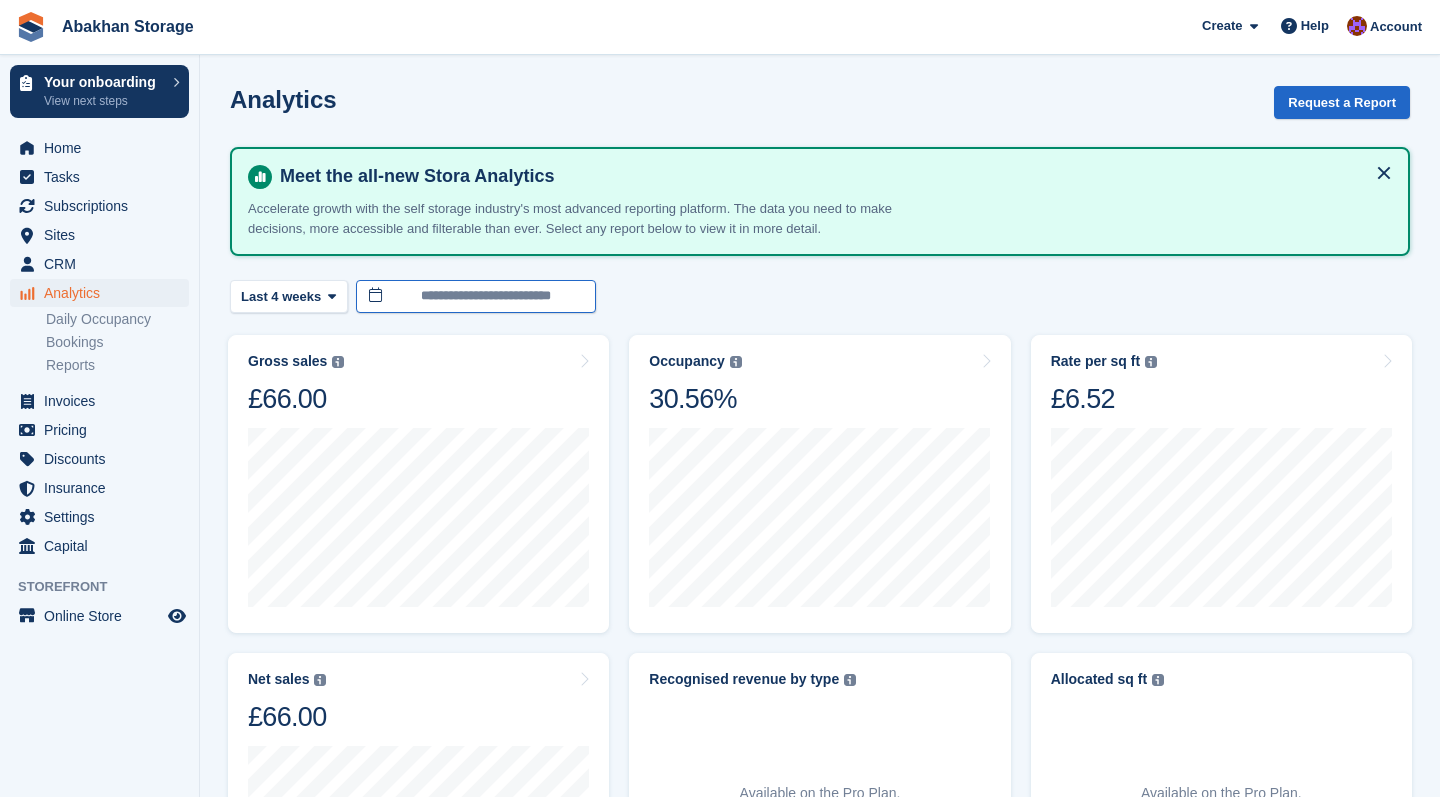 click on "**********" at bounding box center (476, 296) 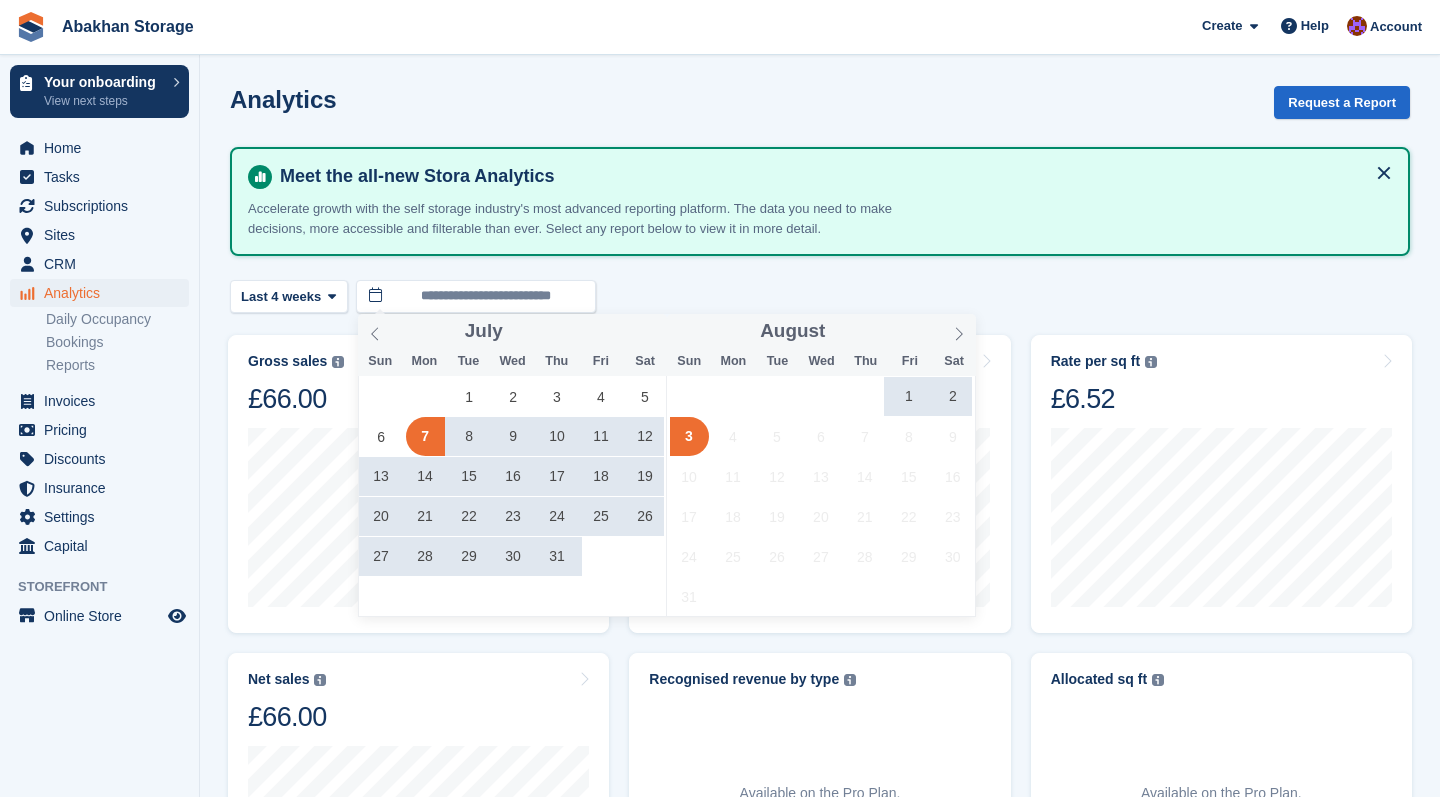 click on "[MONTH]  ****" at bounding box center [822, 331] 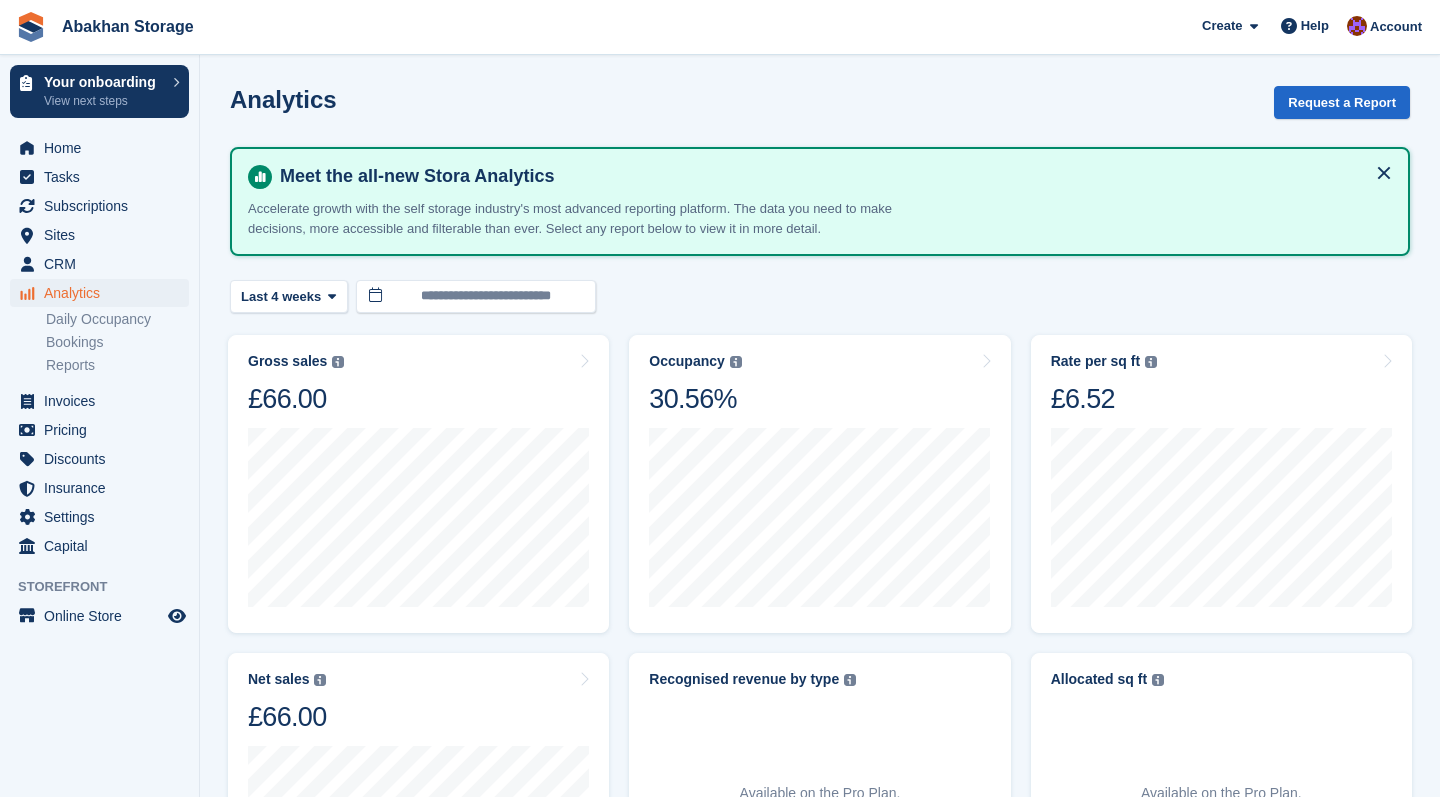 click on "Meet the all-new Stora Analytics
Accelerate growth with the self storage industry's most advanced reporting platform. The data you need to make decisions, more accessible and filterable than ever. Select any report below to view it in more detail." at bounding box center [820, 202] 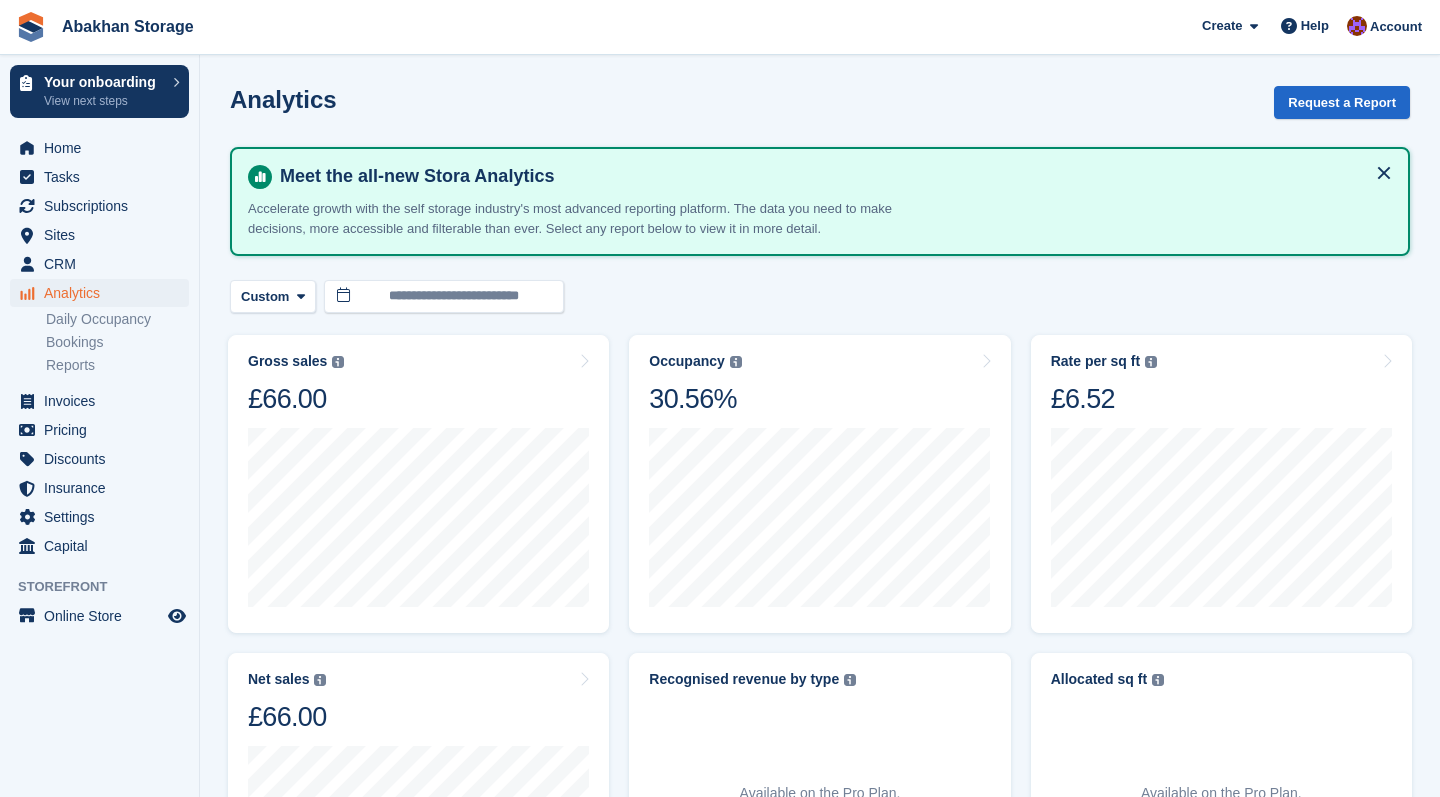 scroll, scrollTop: 0, scrollLeft: 0, axis: both 